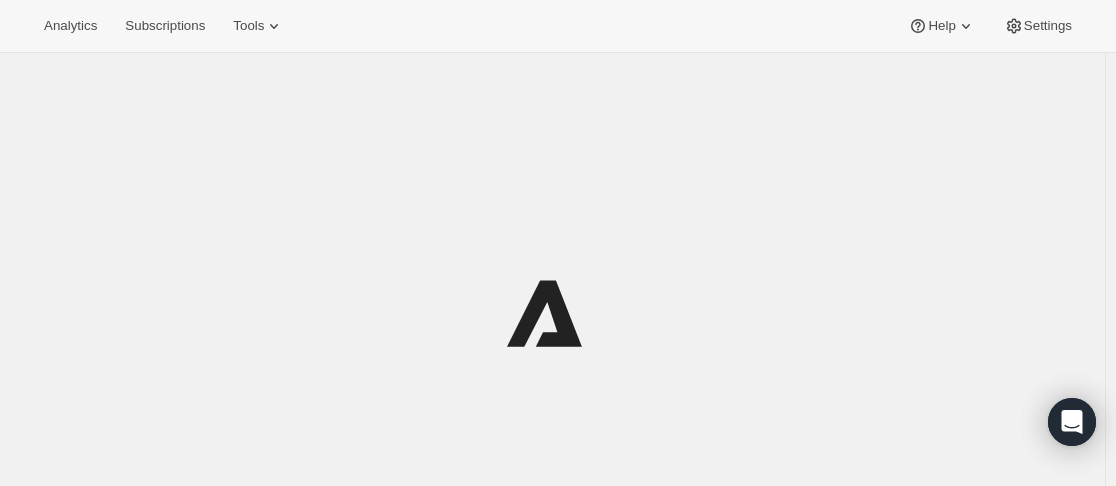 scroll, scrollTop: 0, scrollLeft: 0, axis: both 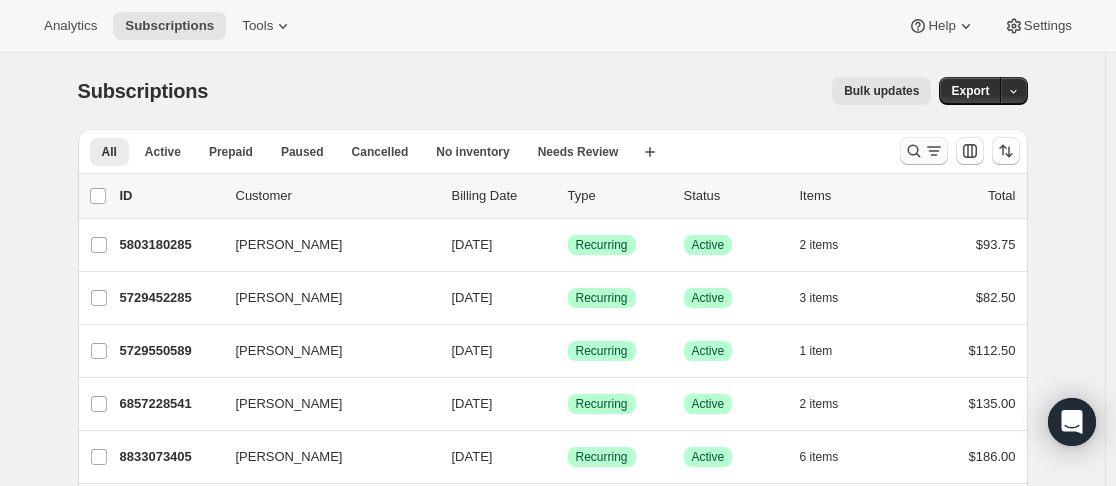 click 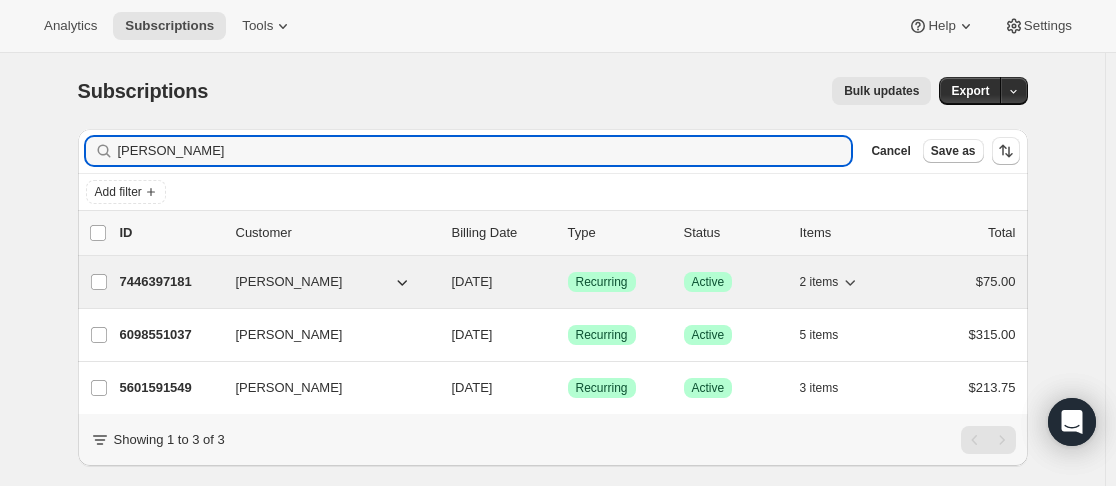 type on "[PERSON_NAME]" 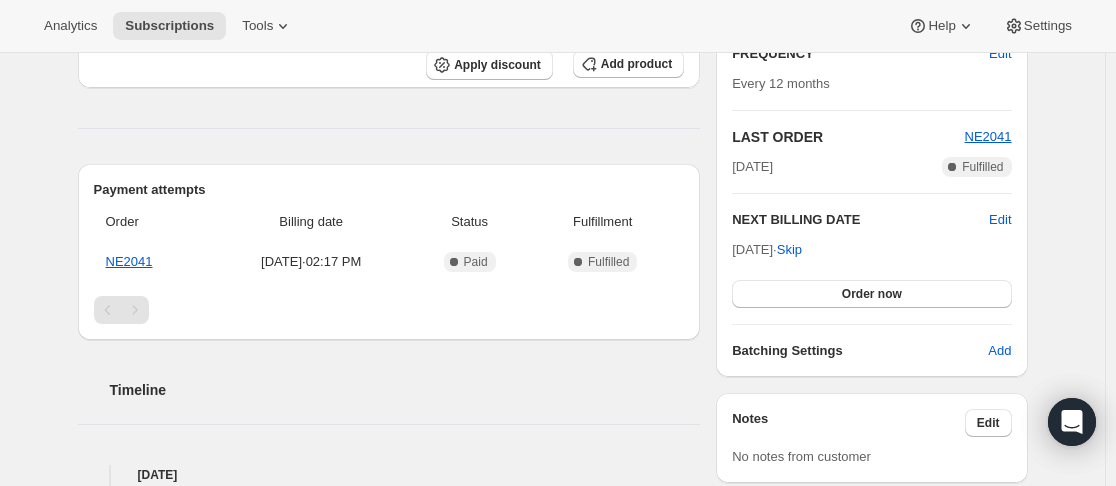 scroll, scrollTop: 400, scrollLeft: 0, axis: vertical 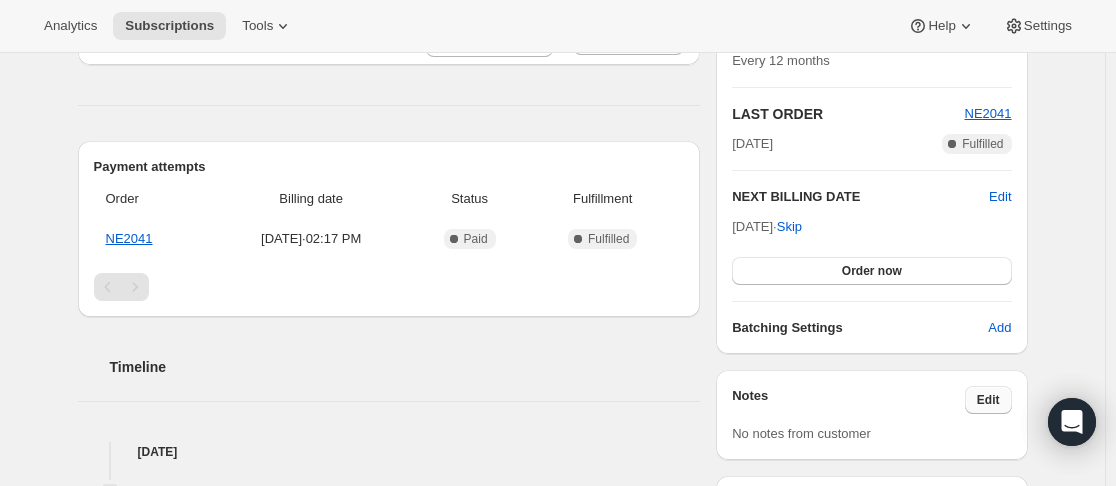 click on "Edit" at bounding box center [988, 400] 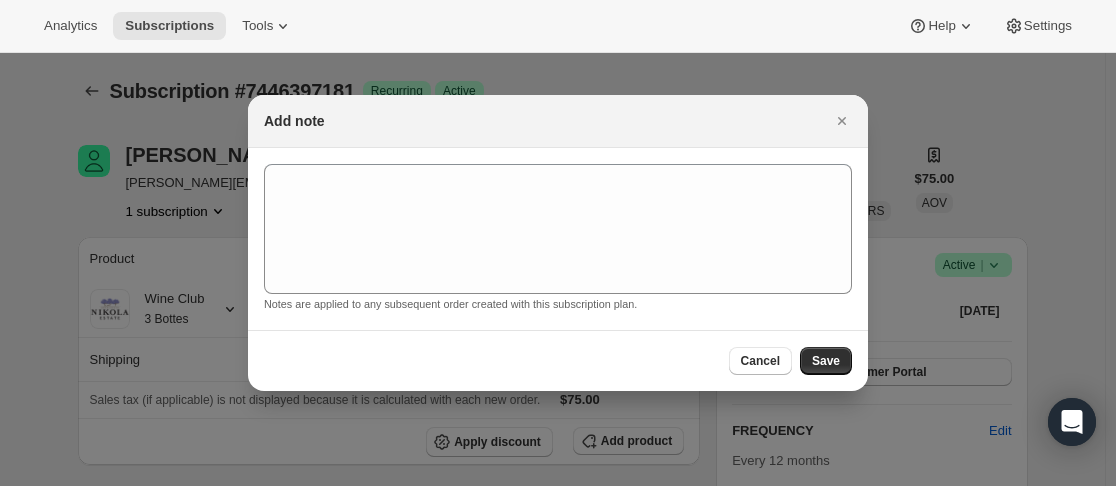 scroll, scrollTop: 400, scrollLeft: 0, axis: vertical 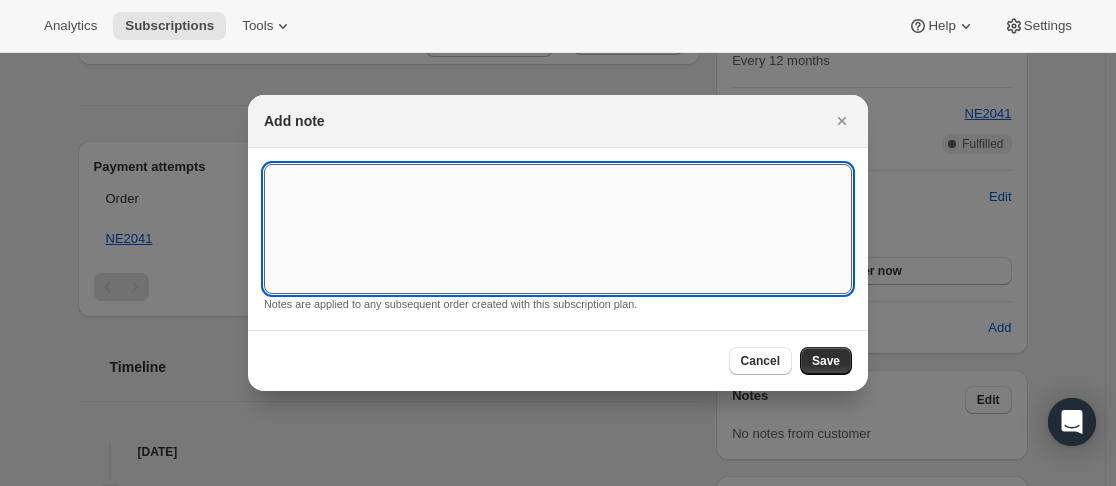 click at bounding box center (558, 229) 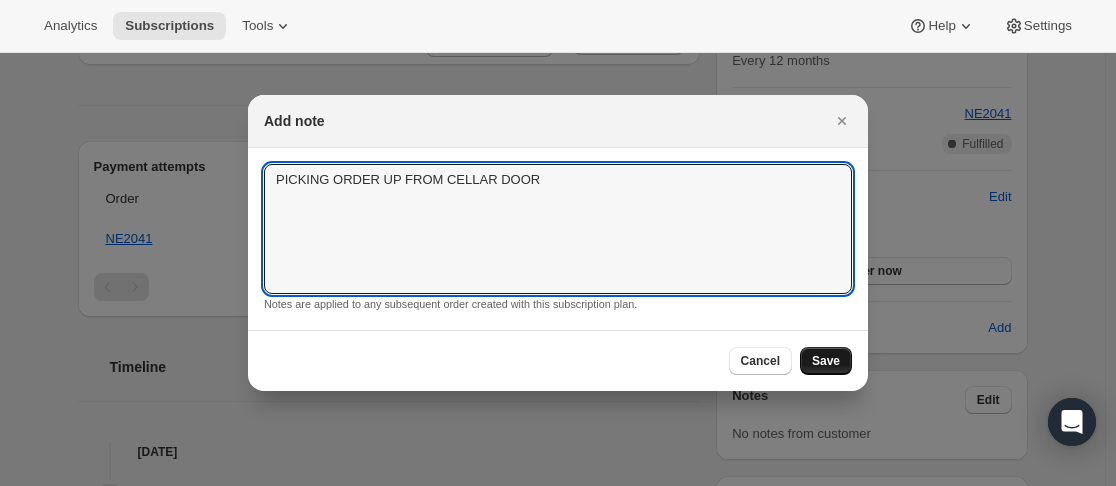 type on "PICKING ORDER UP FROM CELLAR DOOR" 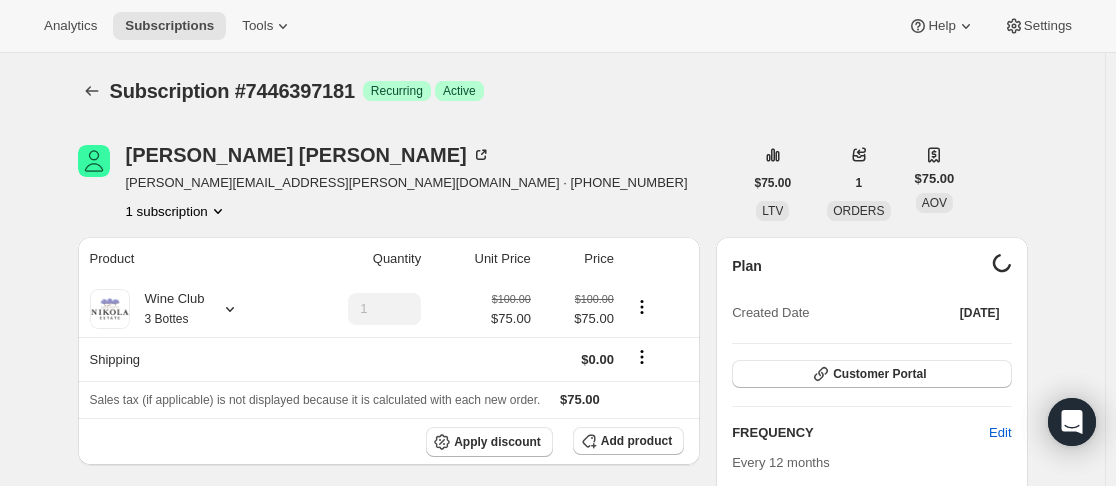 scroll, scrollTop: 400, scrollLeft: 0, axis: vertical 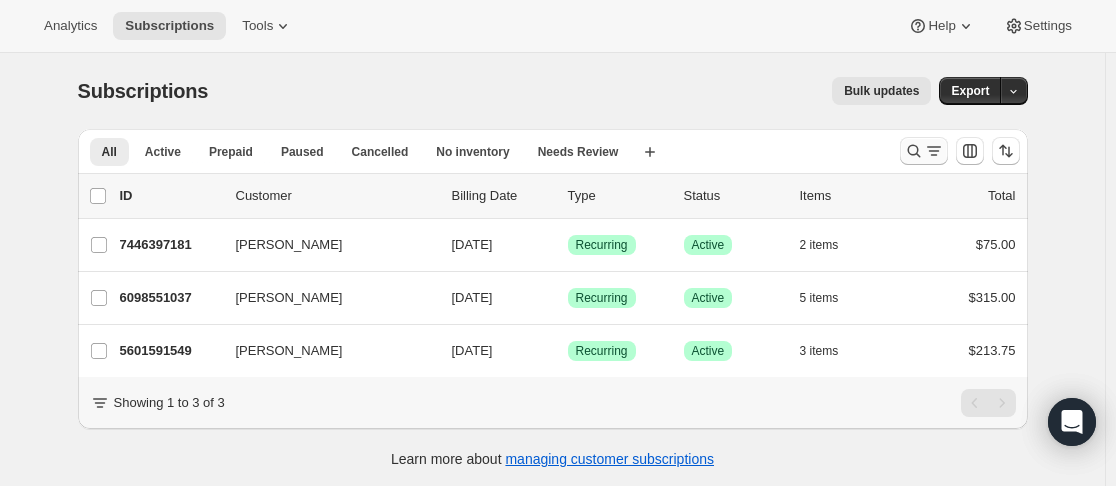 click 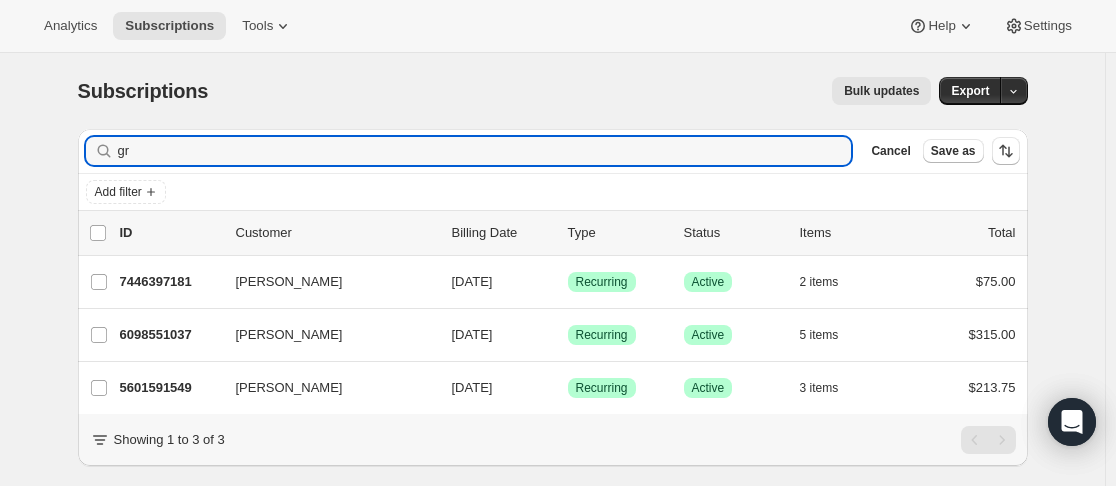 type on "g" 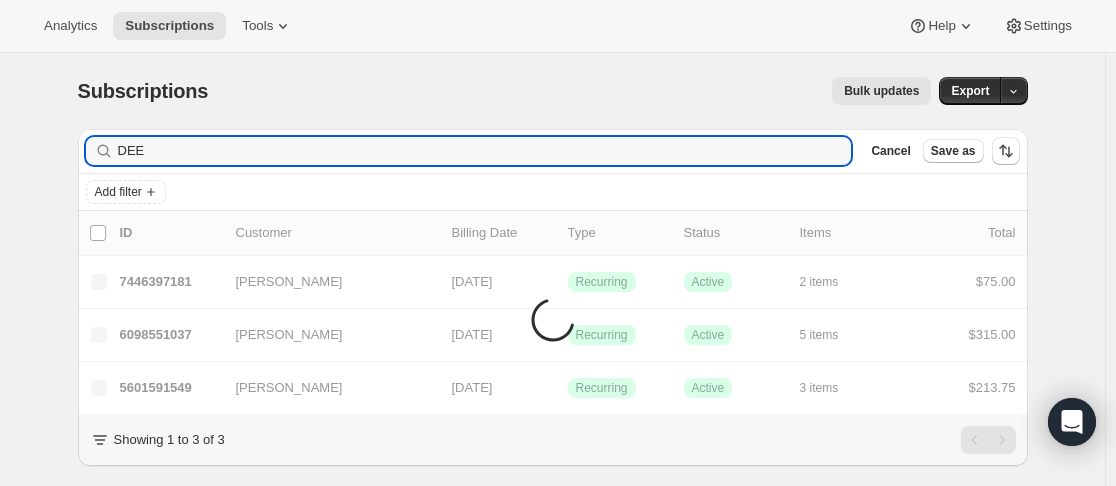 type on "DEE" 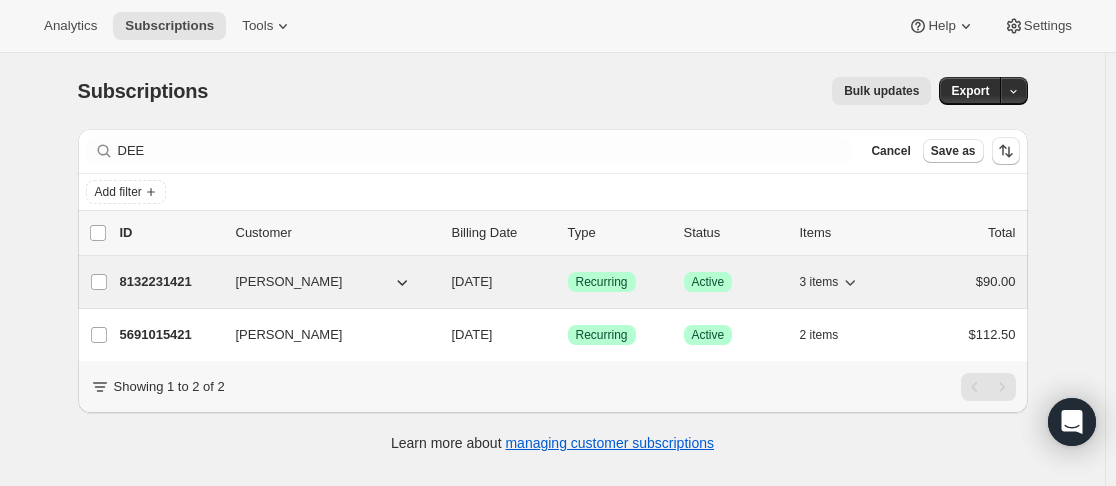 click on "8132231421 Dee McLaughlin 11/15/2025 Success Recurring Success Active 3   items $90.00" at bounding box center (568, 282) 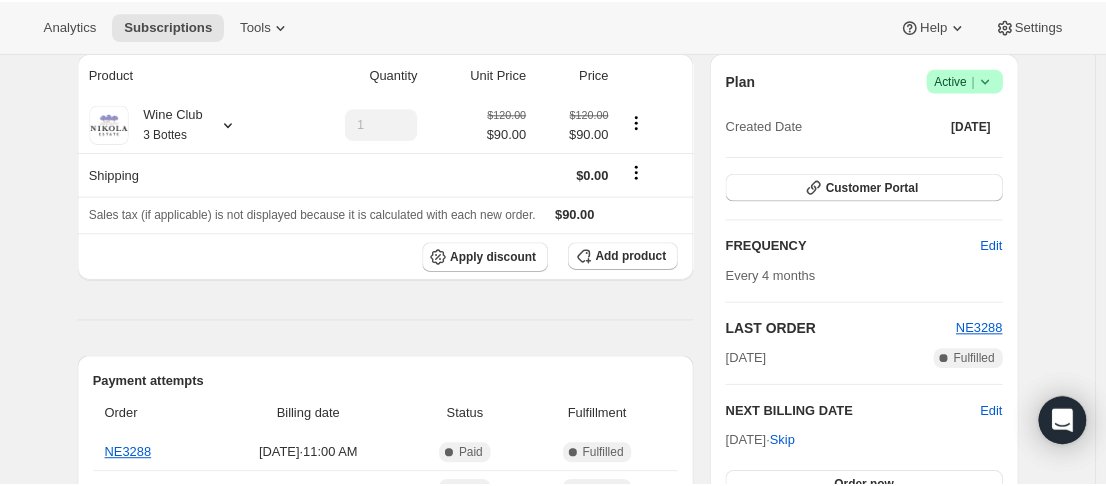 scroll, scrollTop: 0, scrollLeft: 0, axis: both 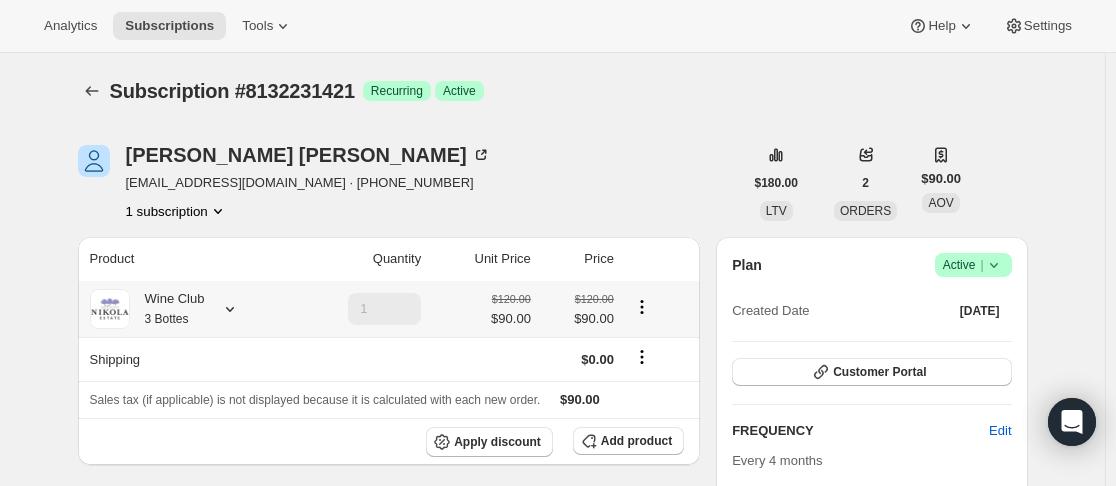click 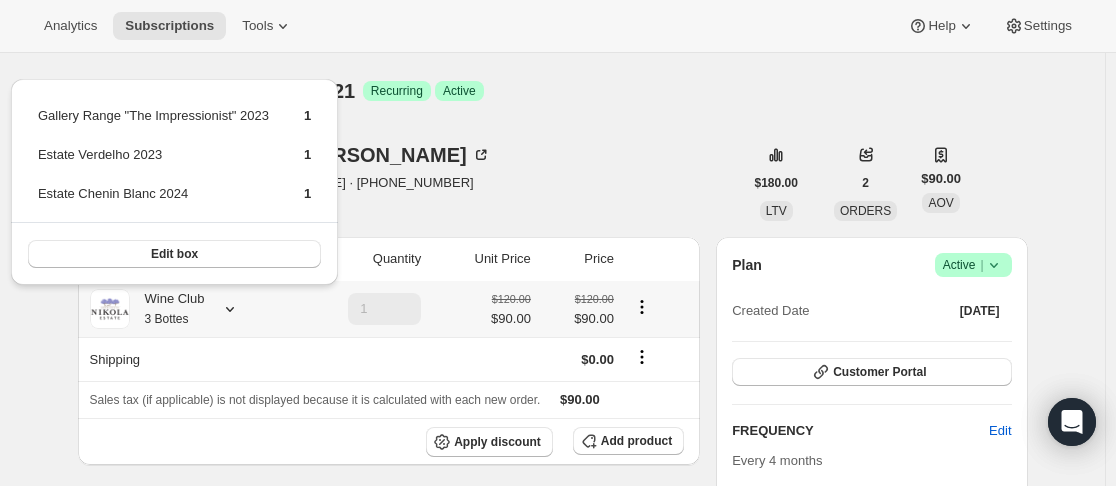 click 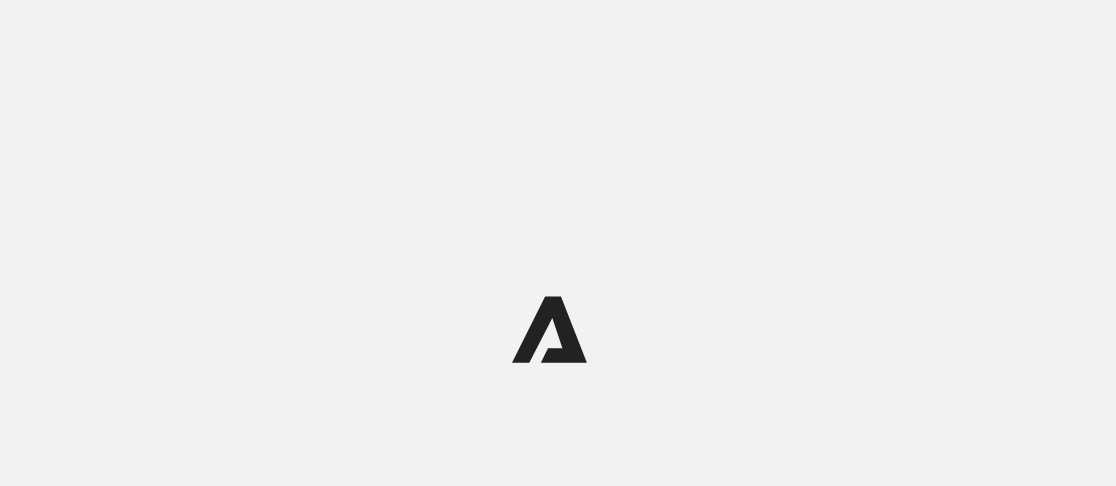 scroll, scrollTop: 0, scrollLeft: 0, axis: both 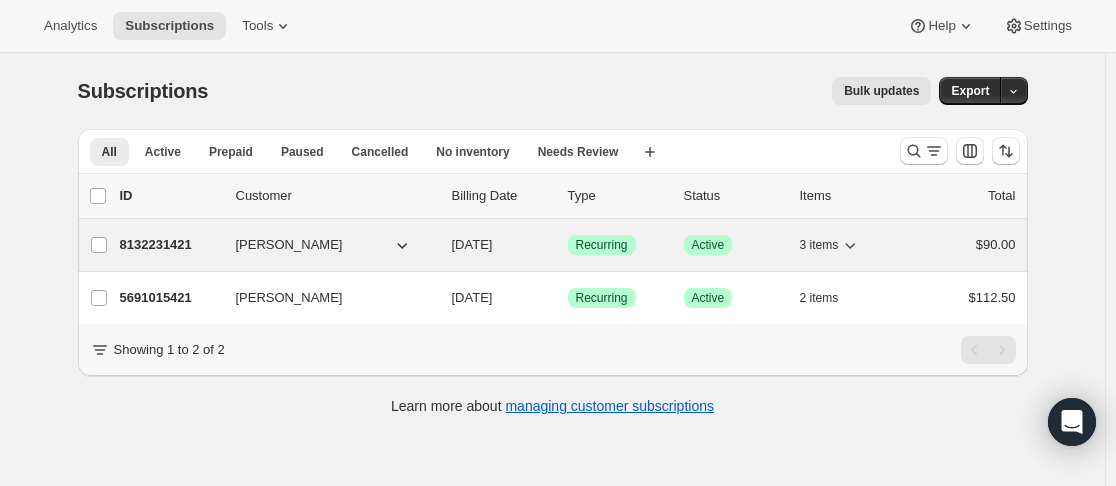 click on "8132231421 Dee McLaughlin 11/15/2025 Success Recurring Success Active 3   items $90.00" at bounding box center [568, 245] 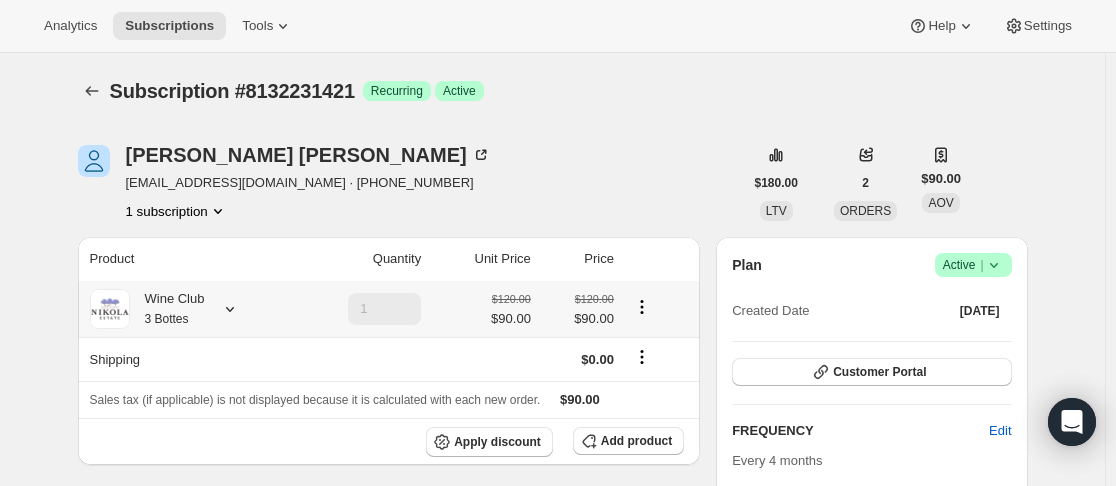 click 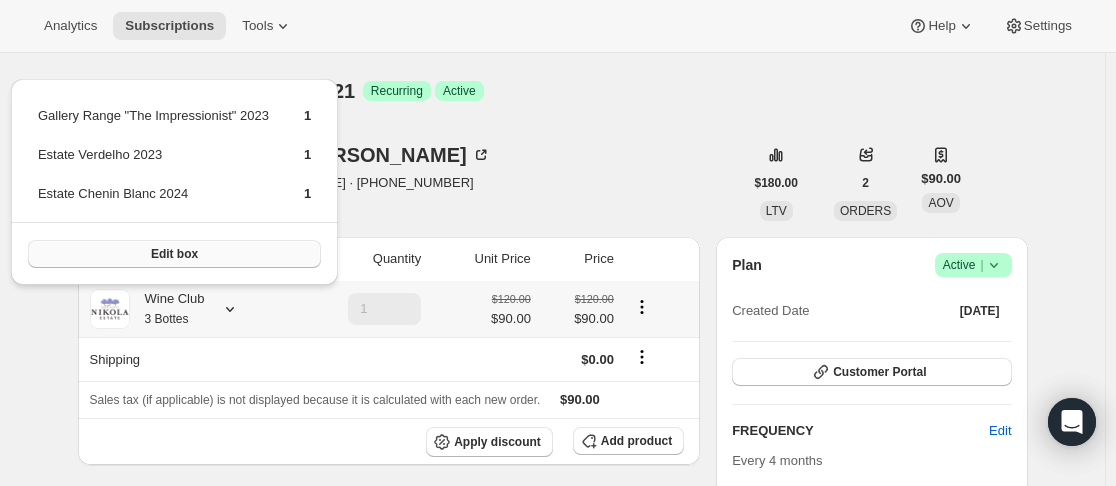 click on "Edit box" at bounding box center [174, 254] 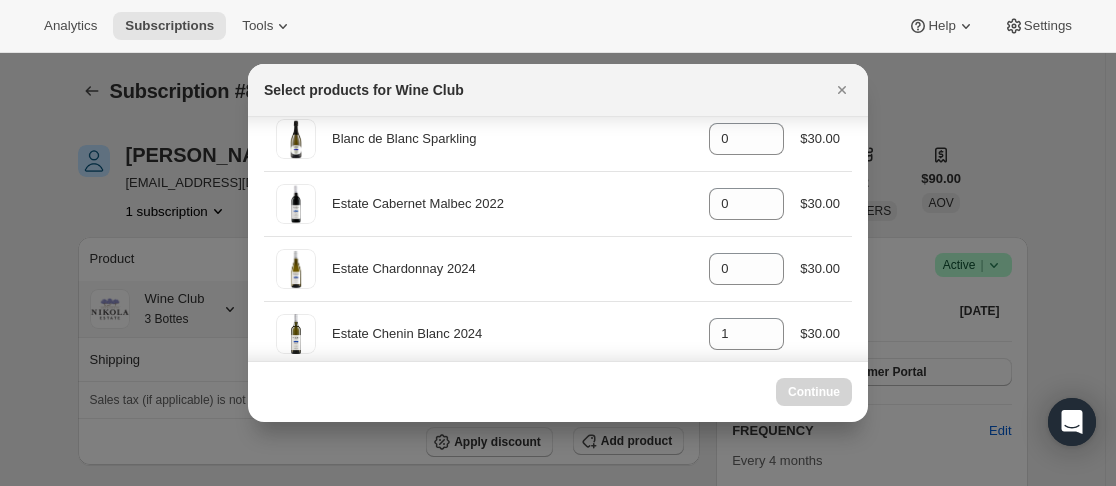 scroll, scrollTop: 200, scrollLeft: 0, axis: vertical 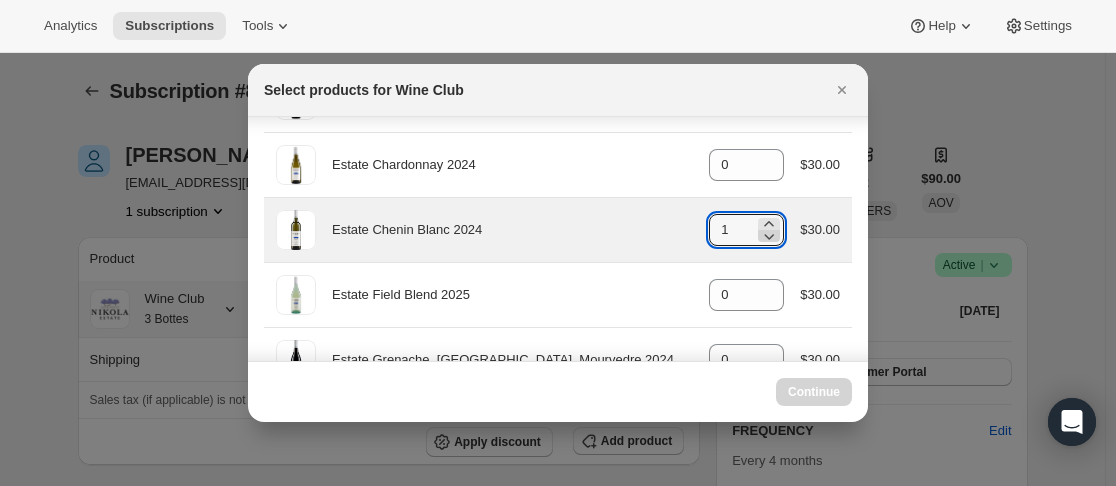 click 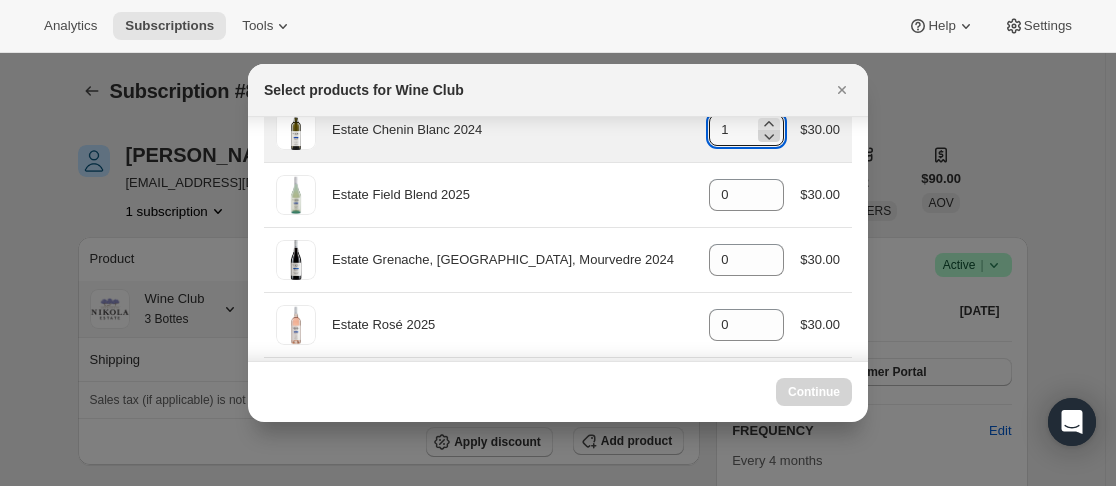 click 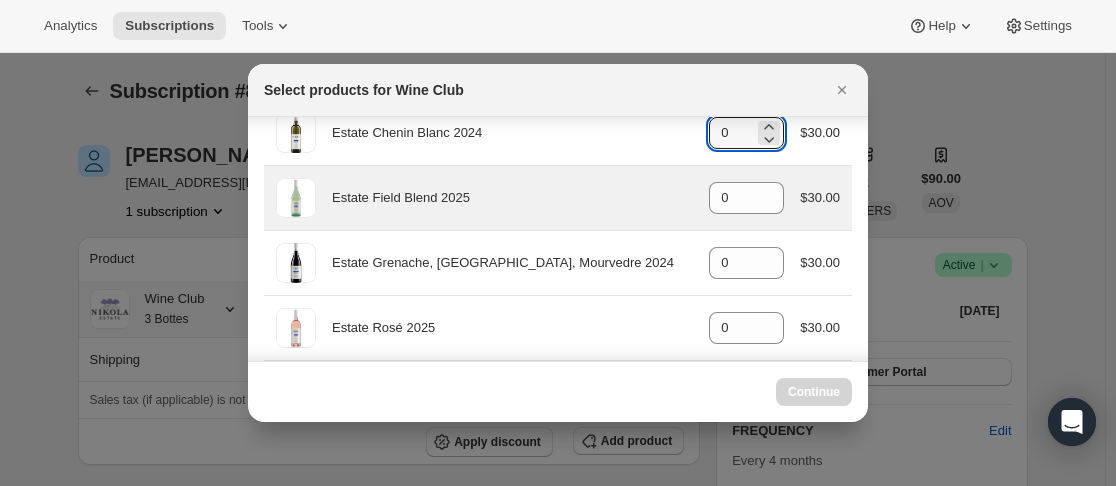 type on "1" 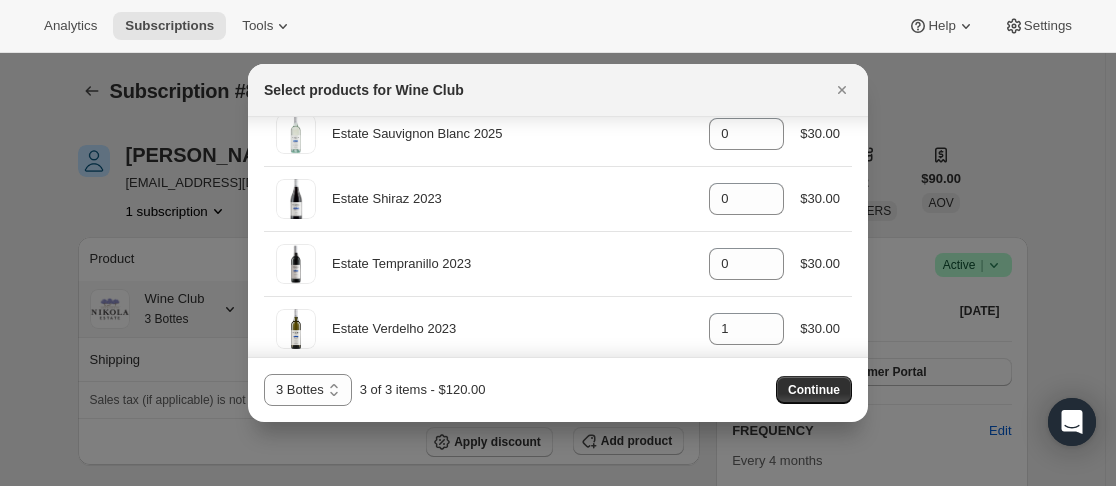 scroll, scrollTop: 697, scrollLeft: 0, axis: vertical 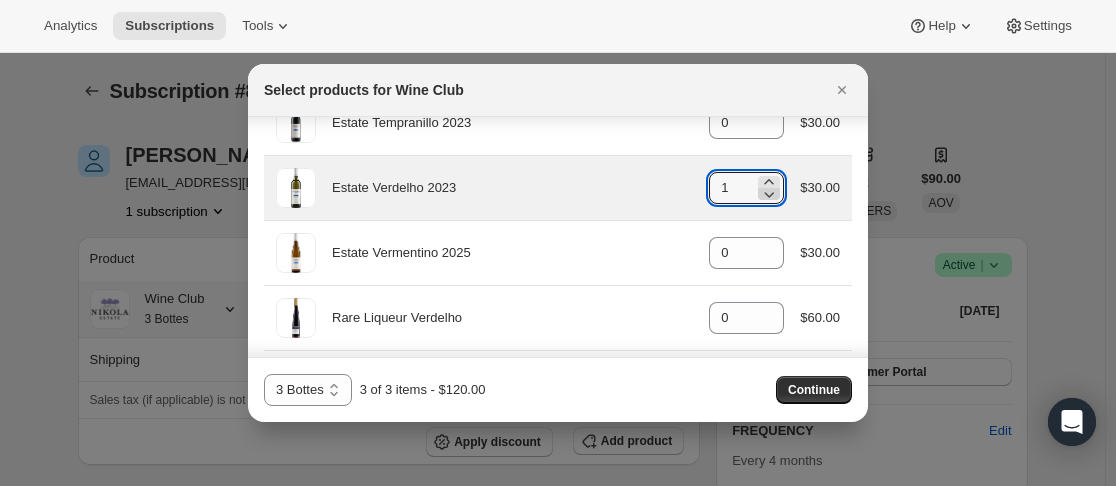 click 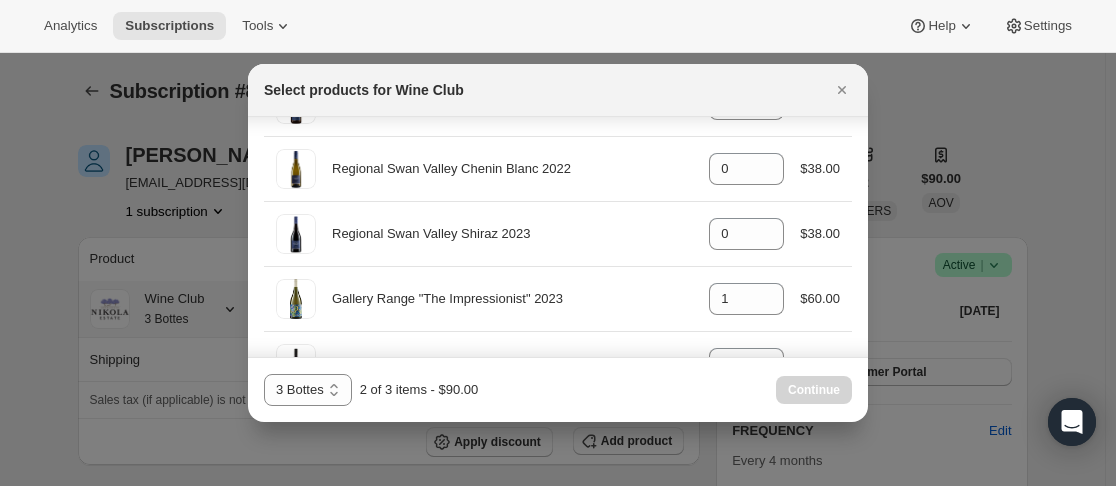 scroll, scrollTop: 1597, scrollLeft: 0, axis: vertical 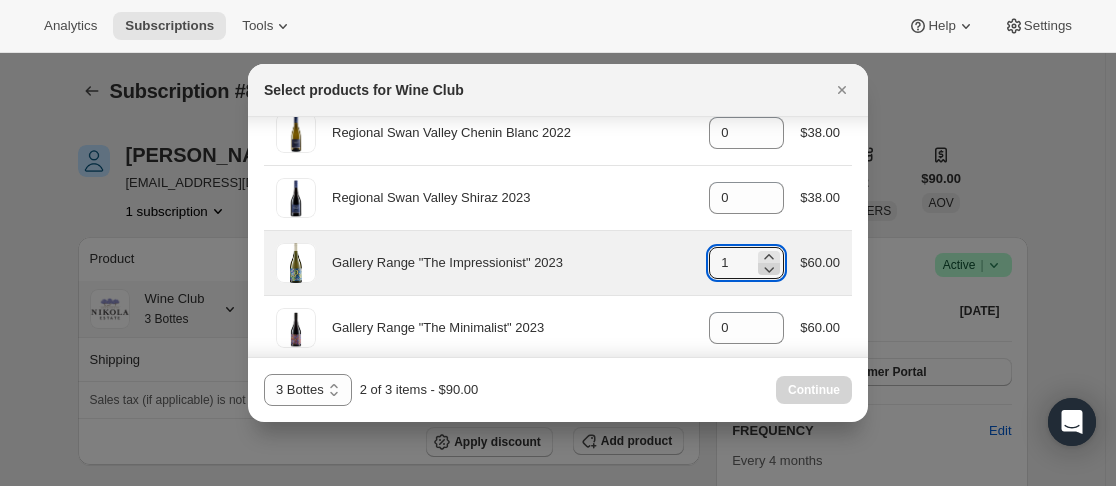 click 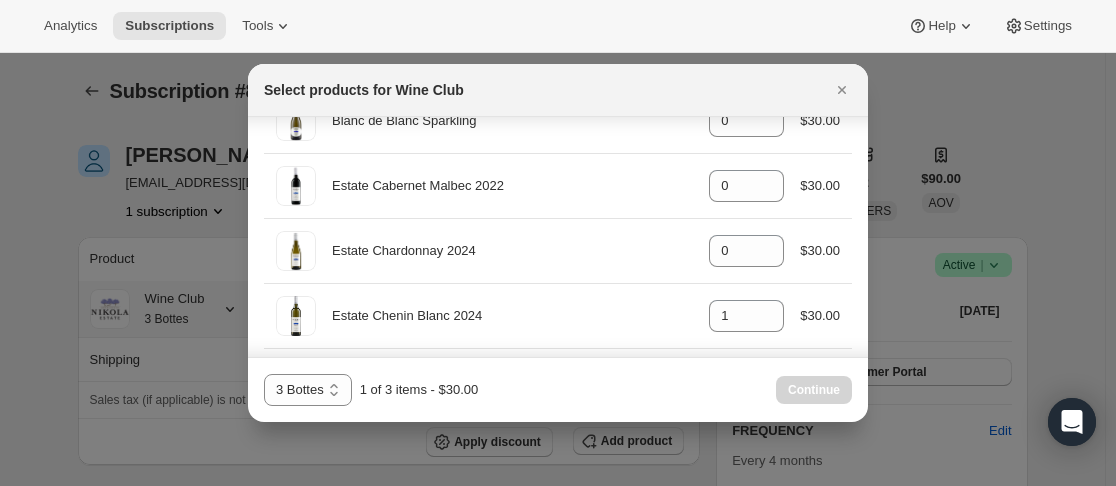 scroll, scrollTop: 0, scrollLeft: 0, axis: both 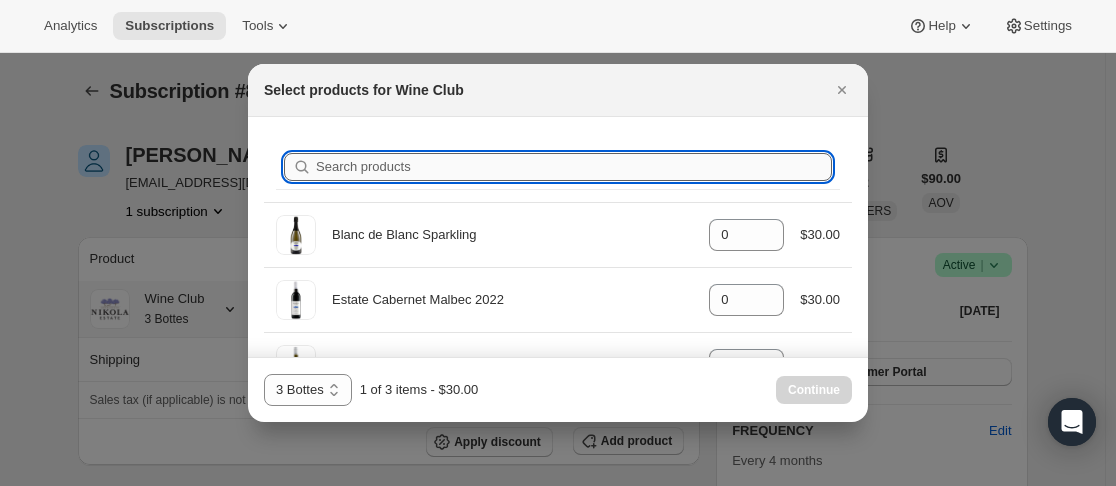 click on "Search products" at bounding box center [574, 167] 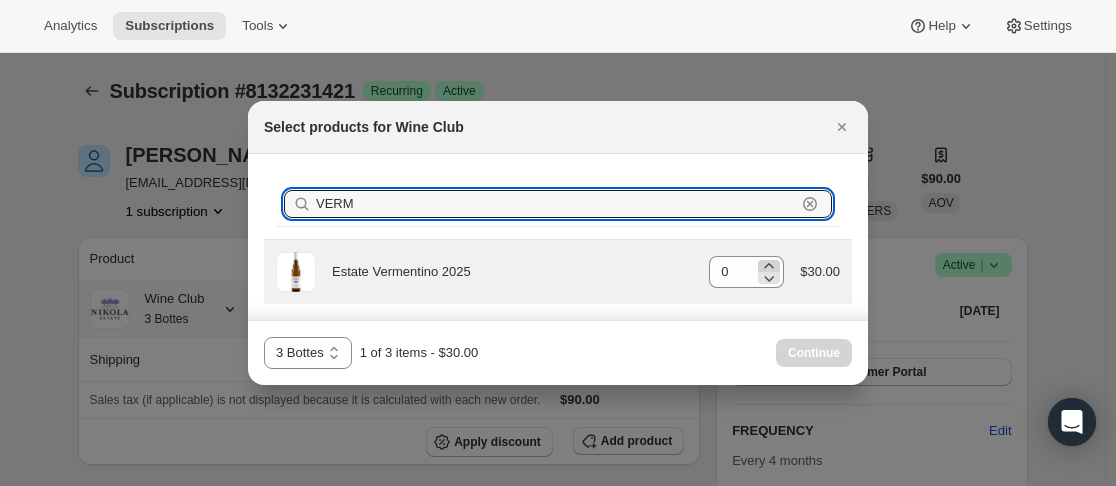 type on "VERM" 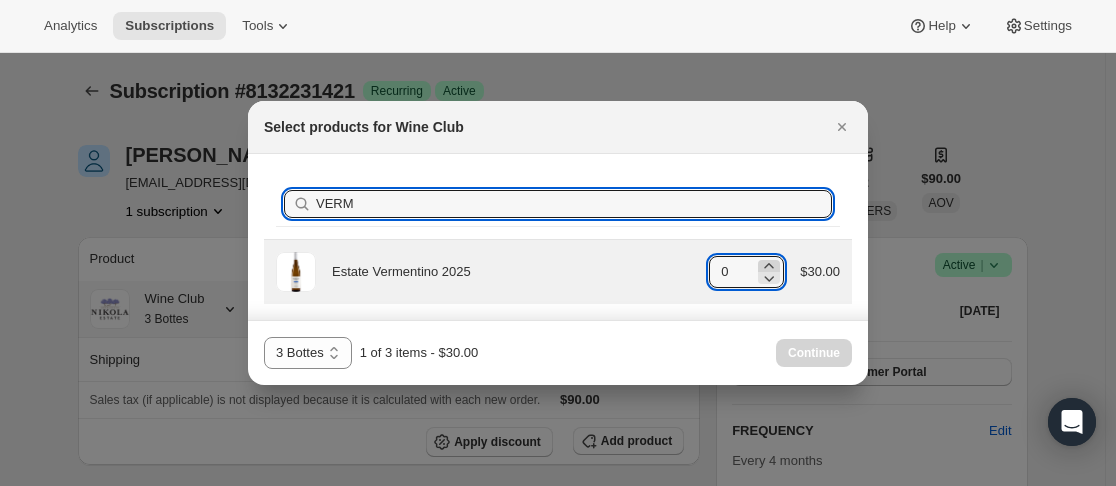 click 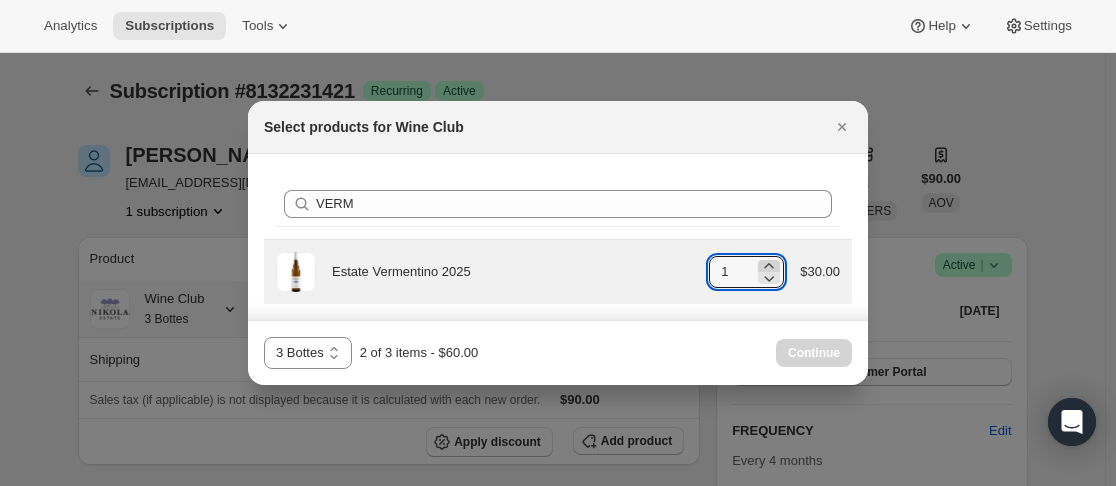 click 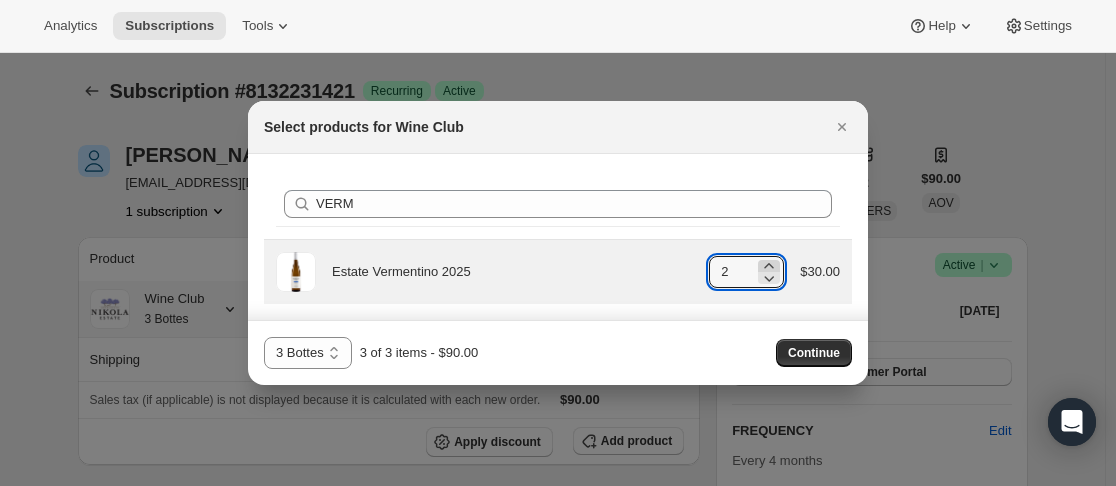 click 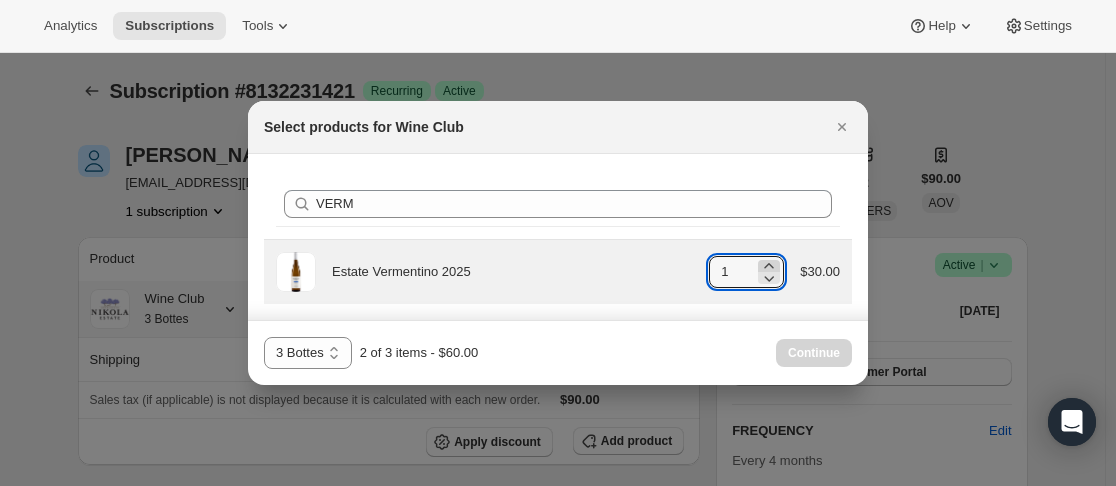 click 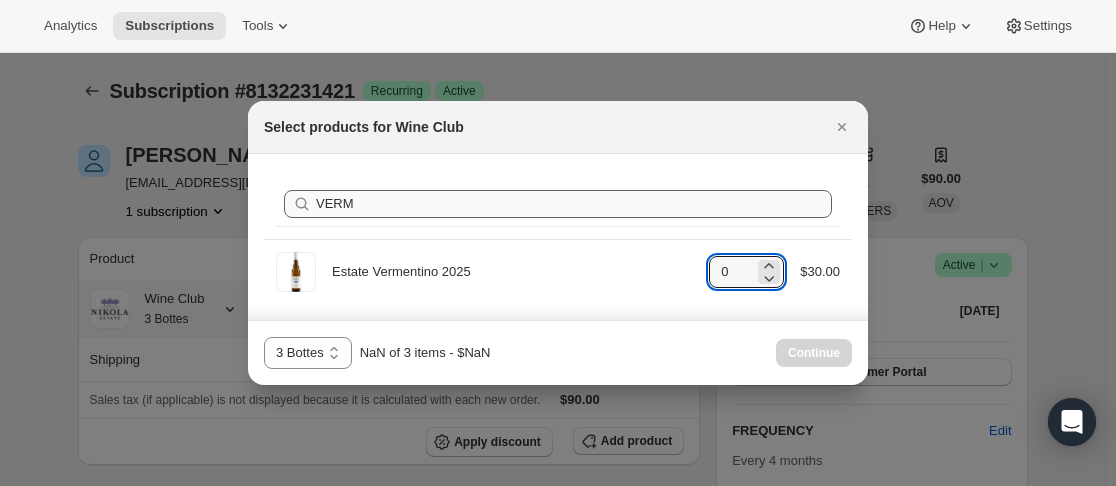 type on "0" 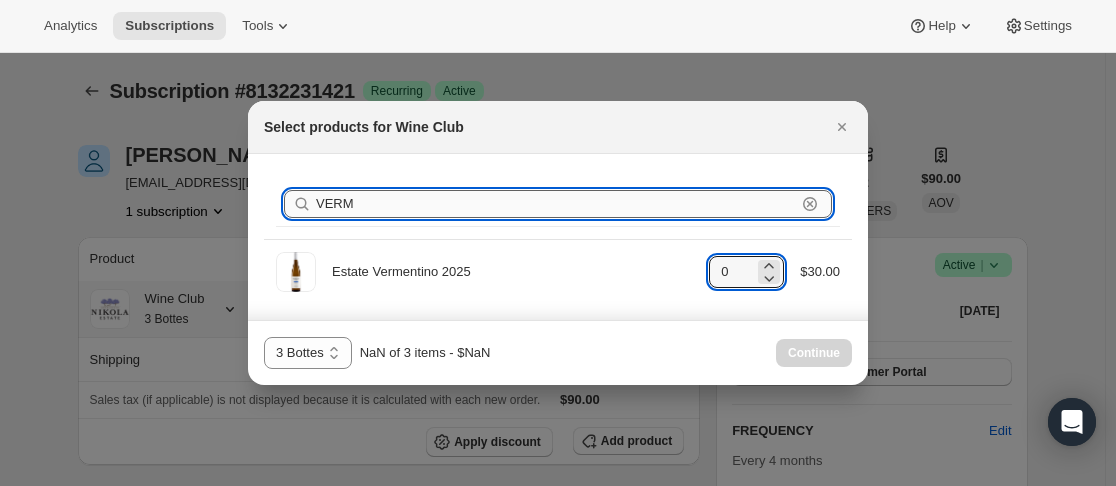 click on "VERM" at bounding box center (556, 204) 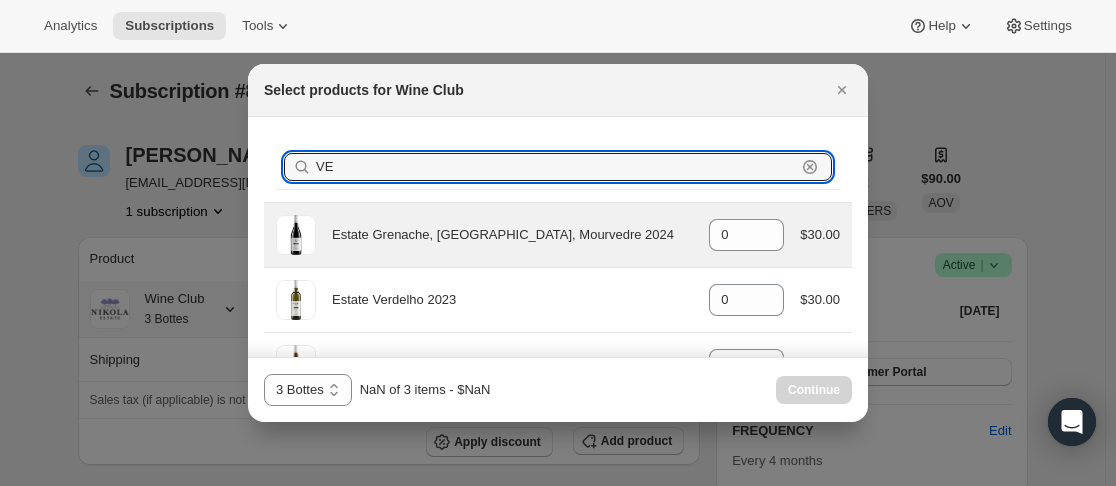 type on "V" 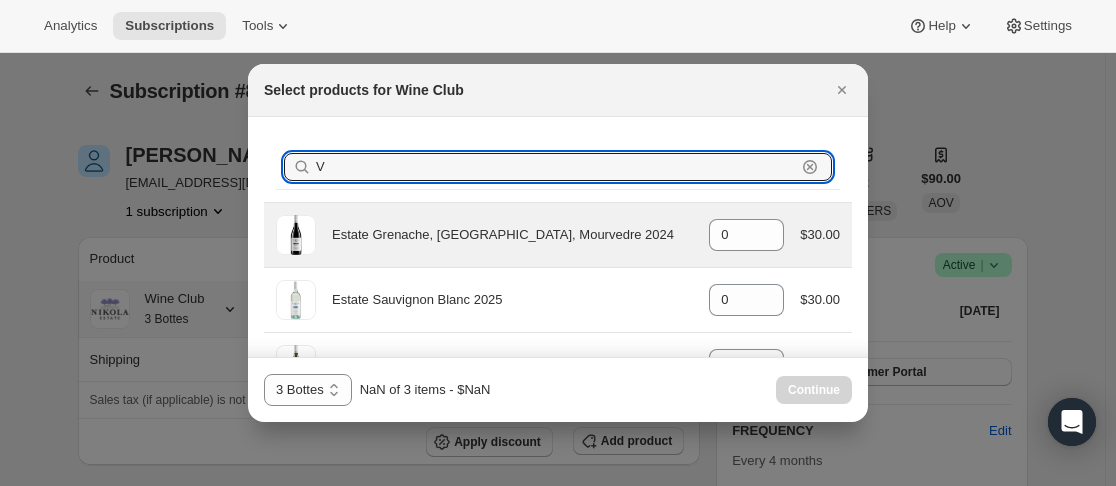 type 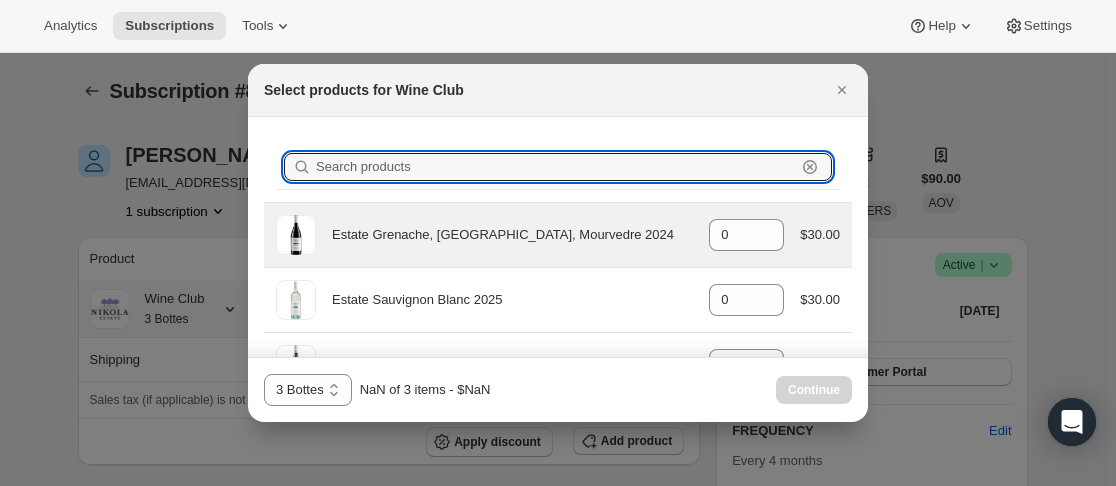 type on "1" 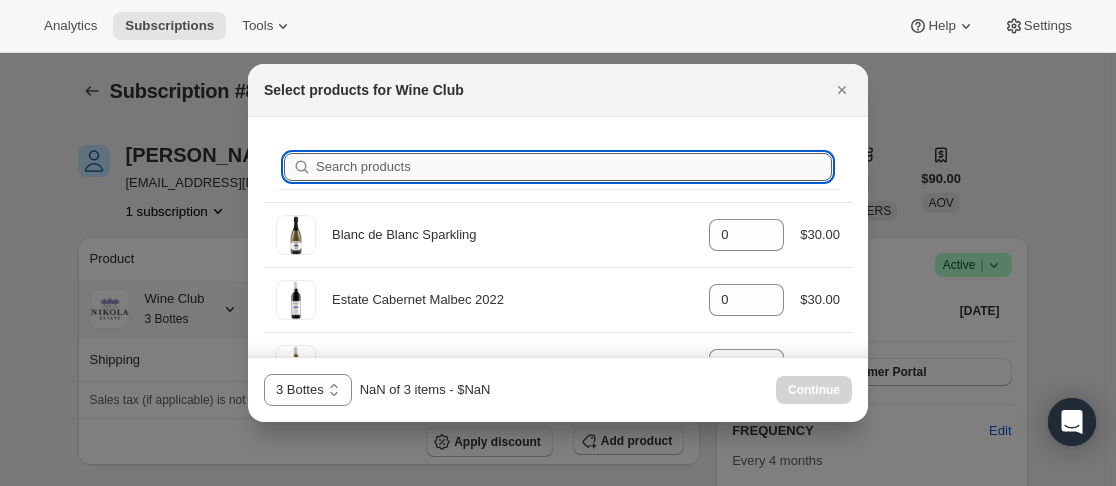 click on "Search products" at bounding box center [574, 167] 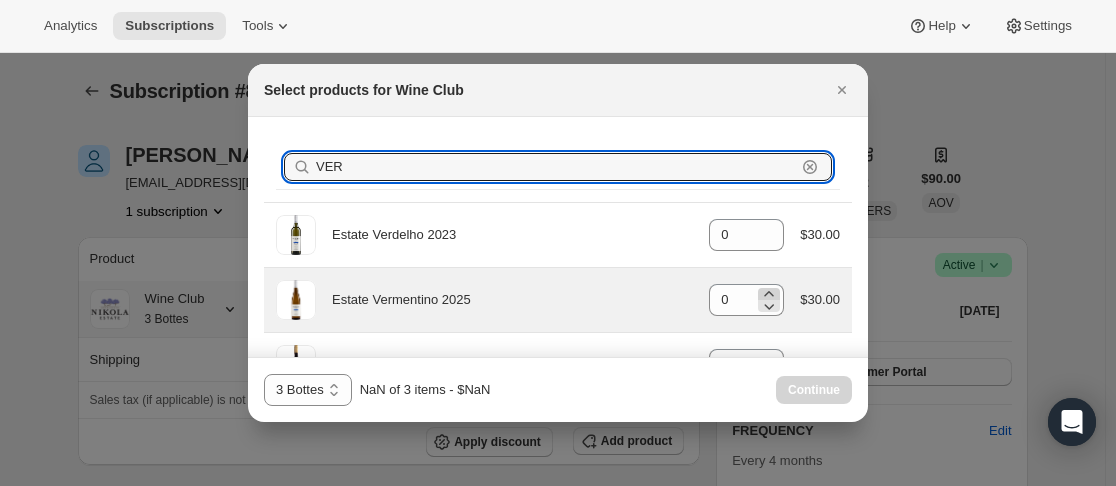 type on "VER" 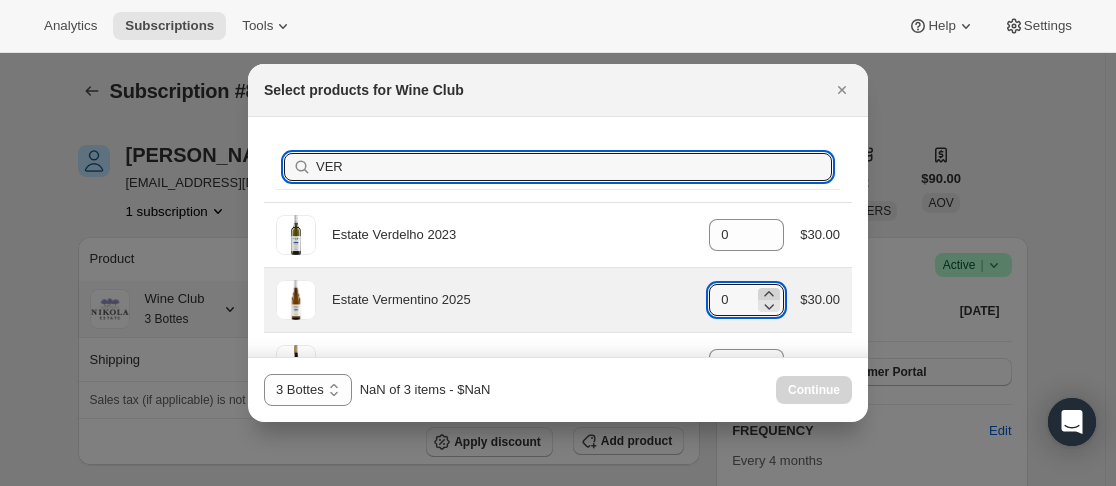 click 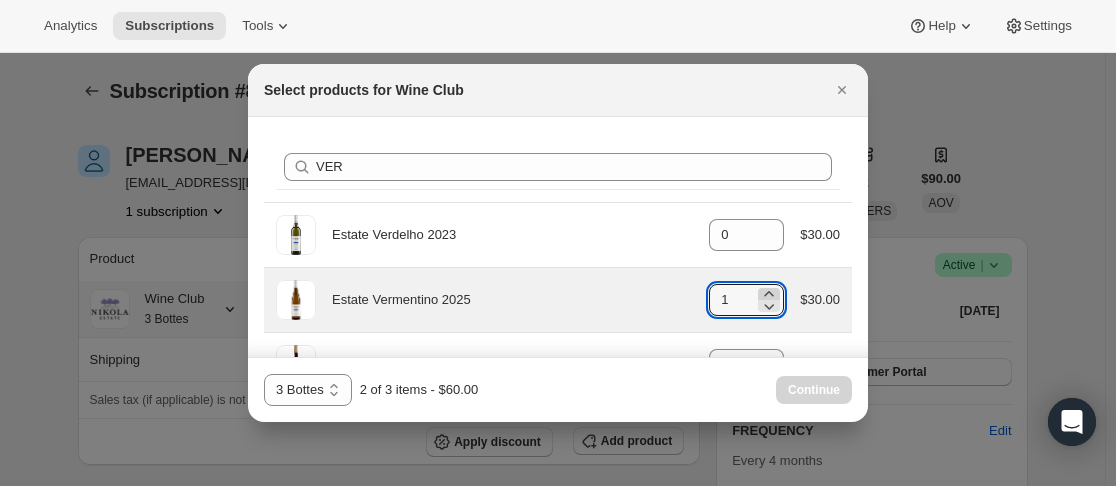 click 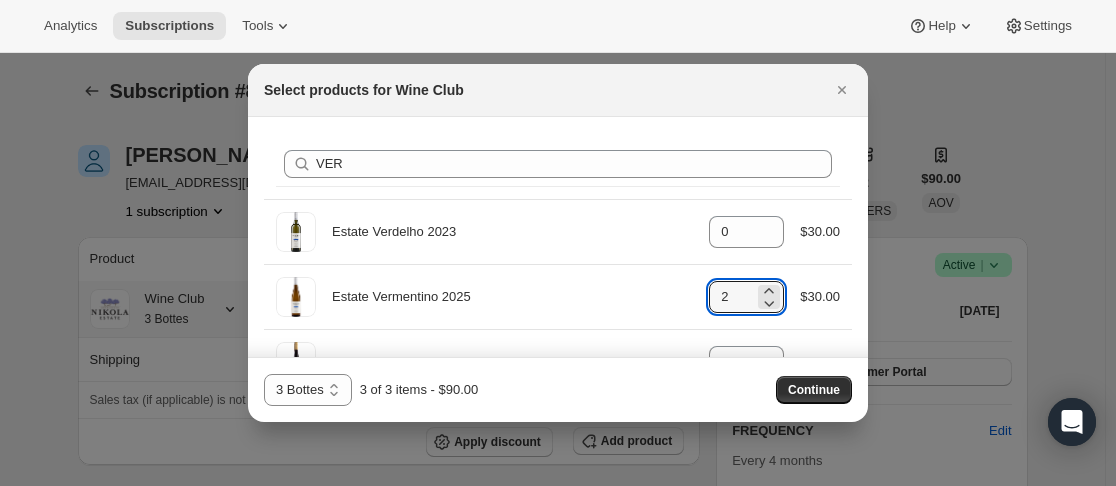 scroll, scrollTop: 0, scrollLeft: 0, axis: both 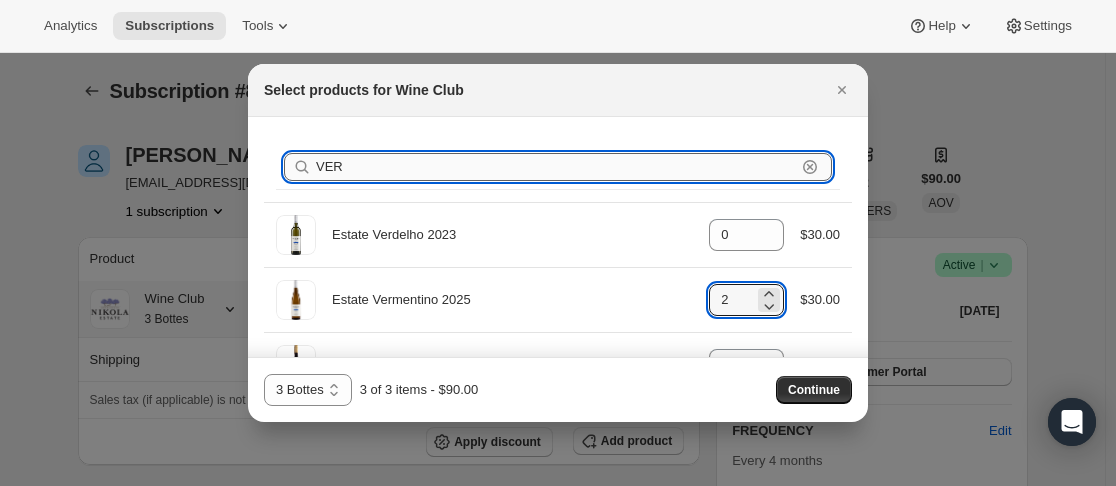 click on "VER" at bounding box center (556, 167) 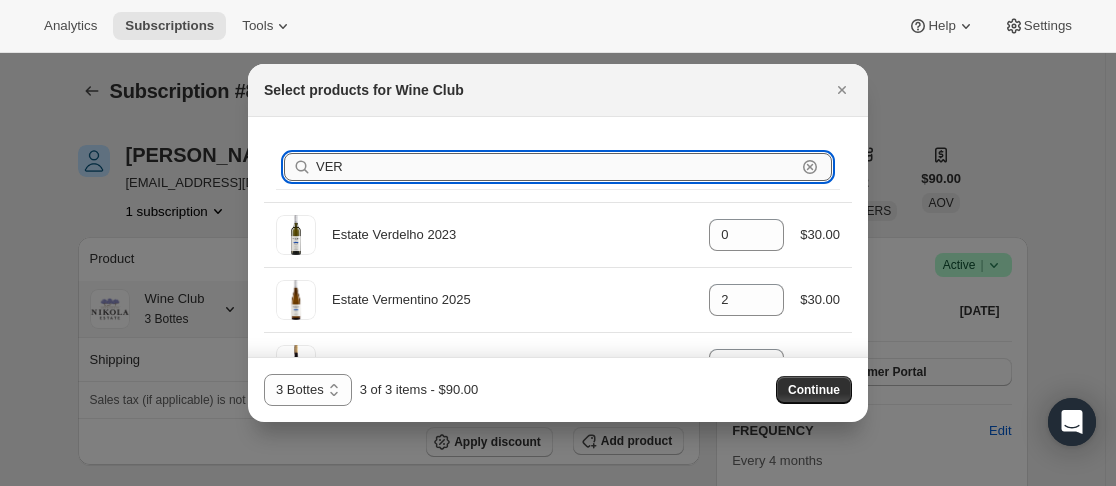 type on "VE" 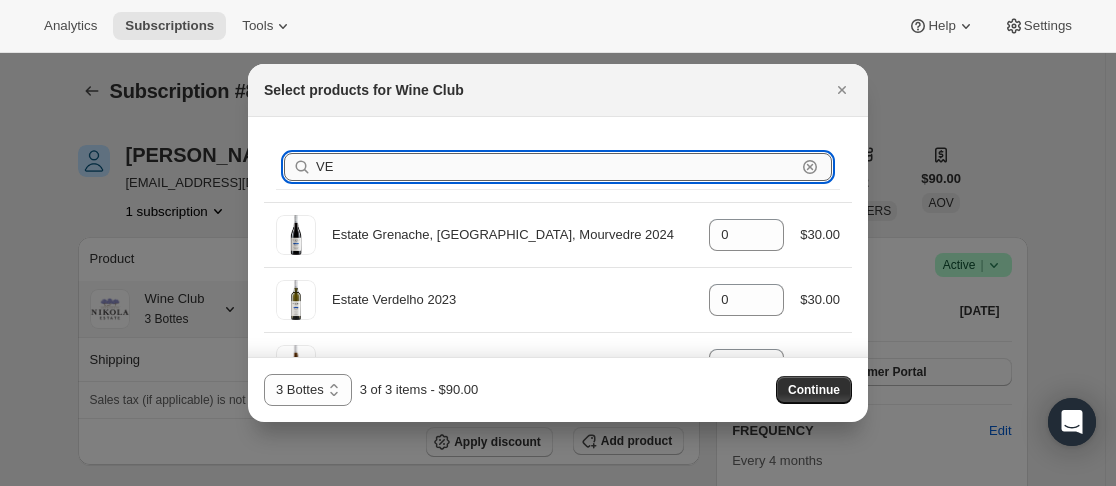 type on "V" 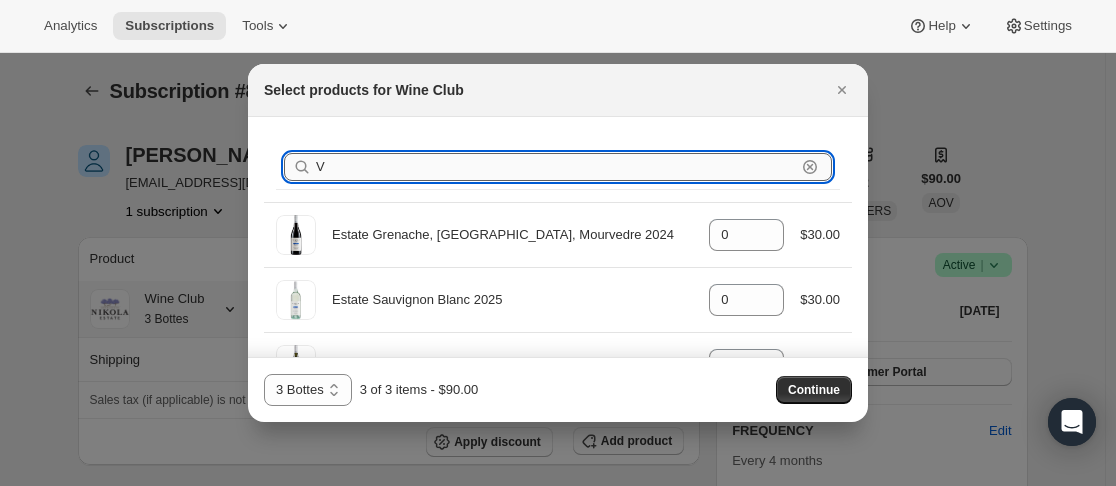 type 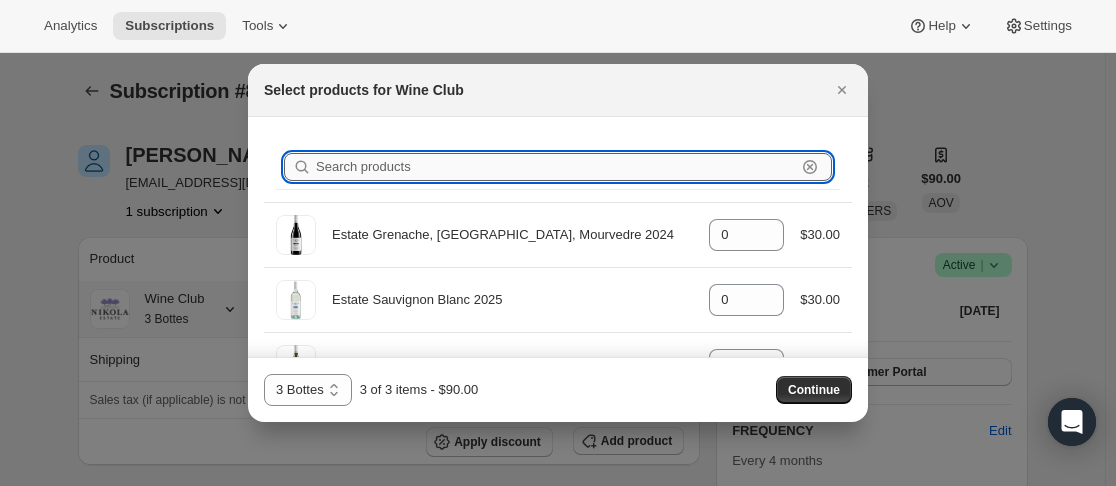 type on "1" 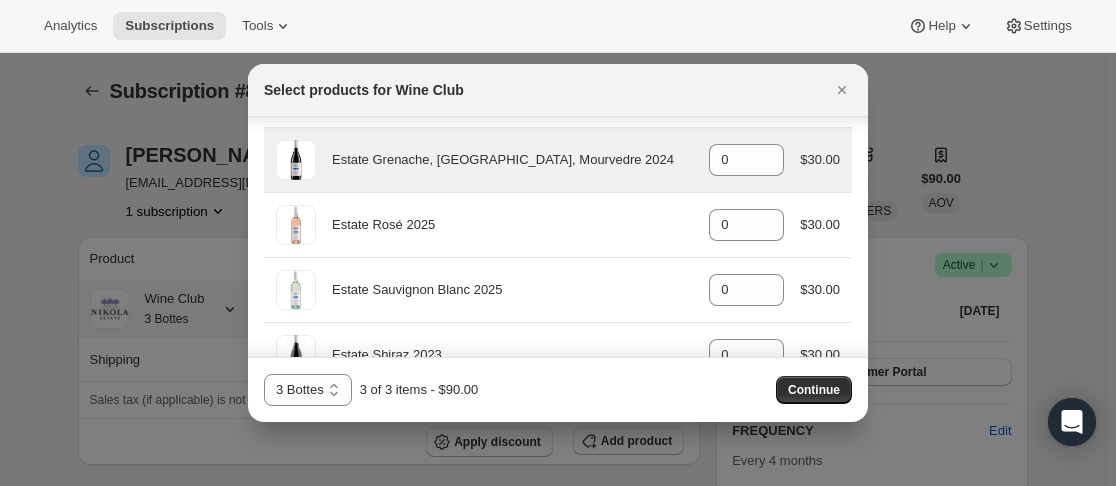 scroll, scrollTop: 200, scrollLeft: 0, axis: vertical 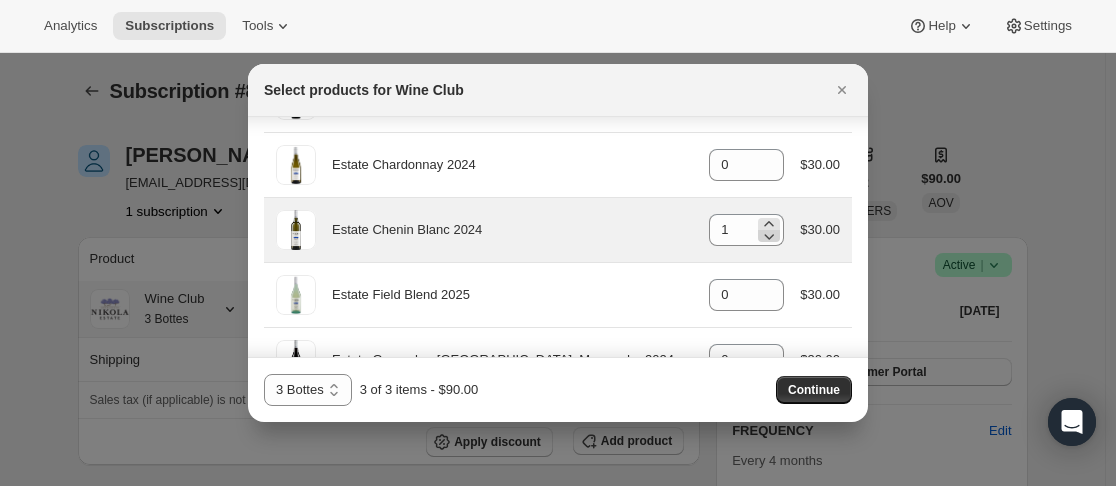 type 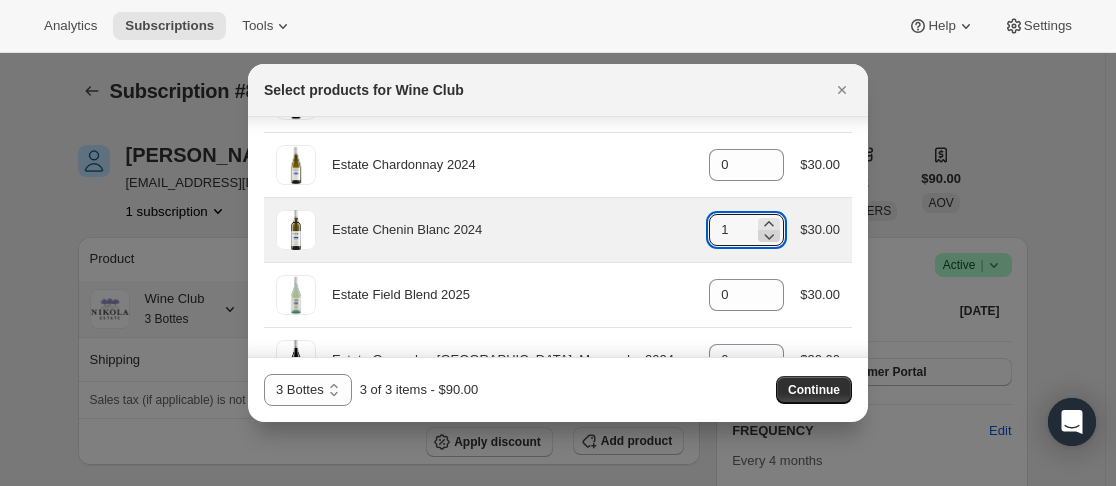 click 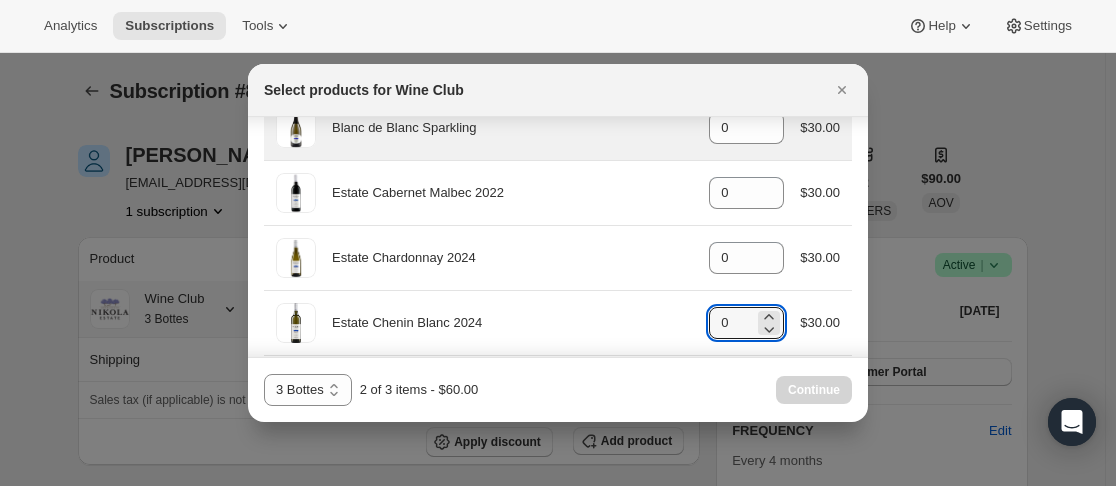 scroll, scrollTop: 0, scrollLeft: 0, axis: both 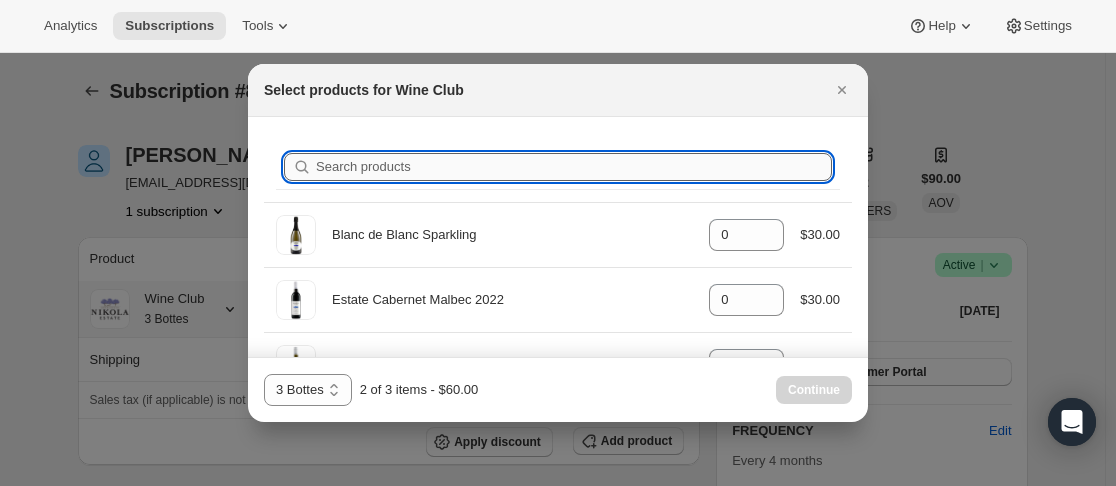 click on "Search products" at bounding box center [574, 167] 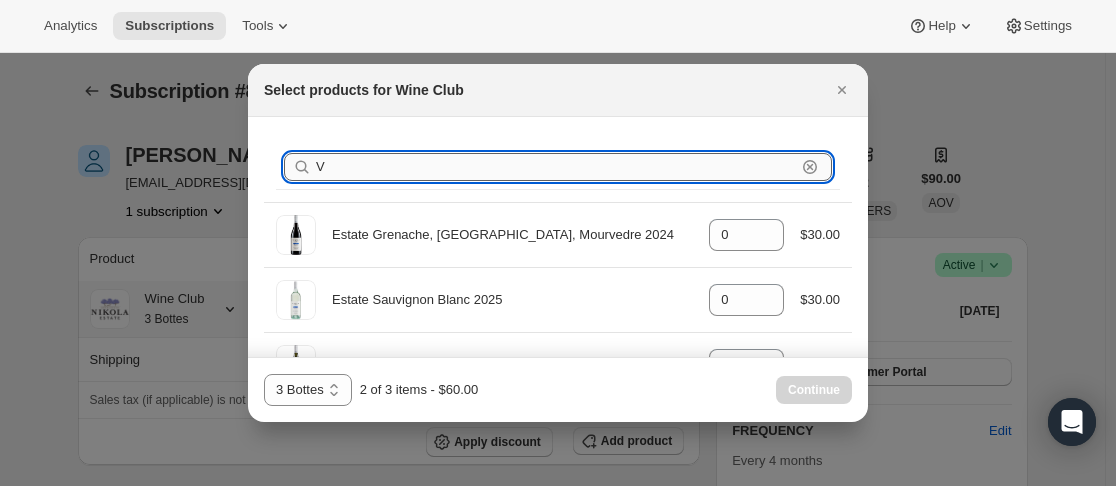 type on "VE" 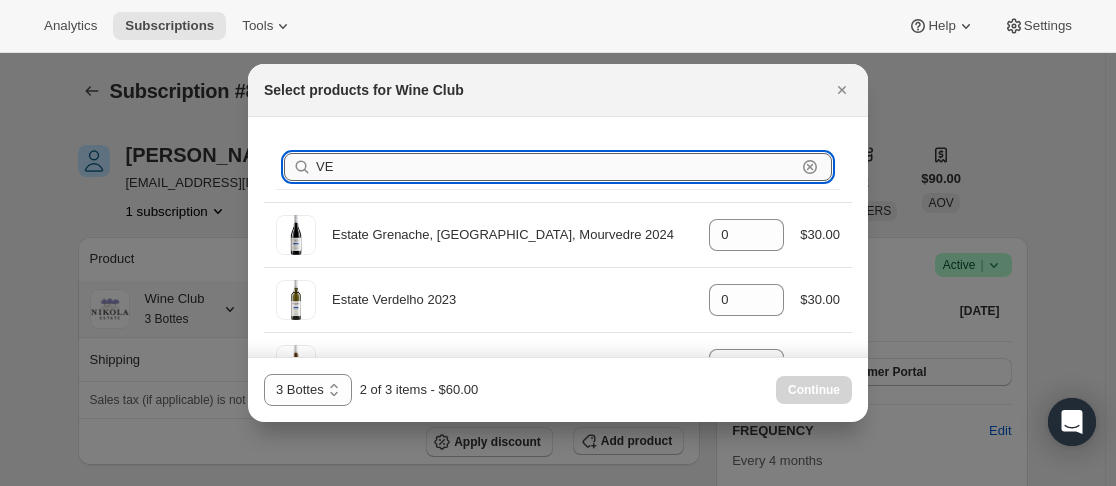 type on "VER" 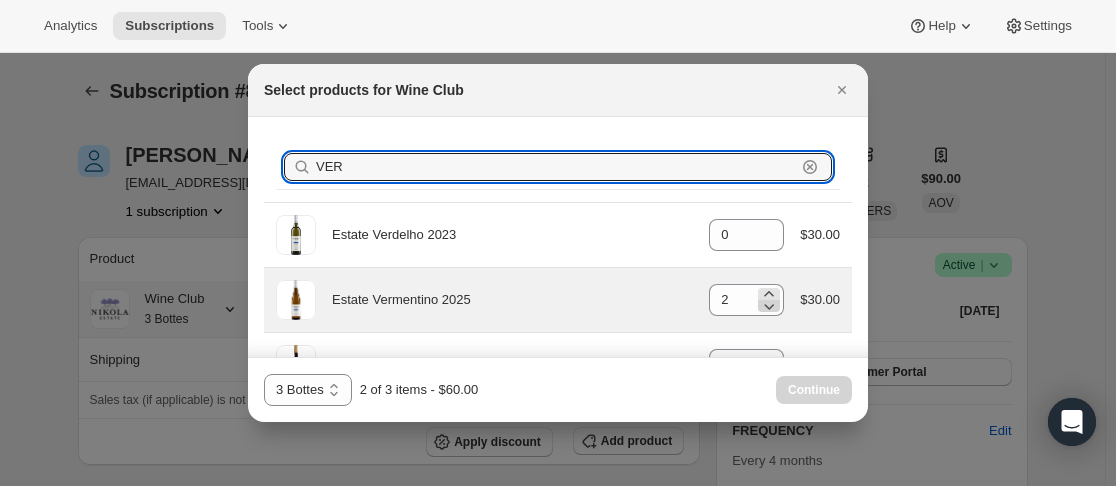 type on "VER" 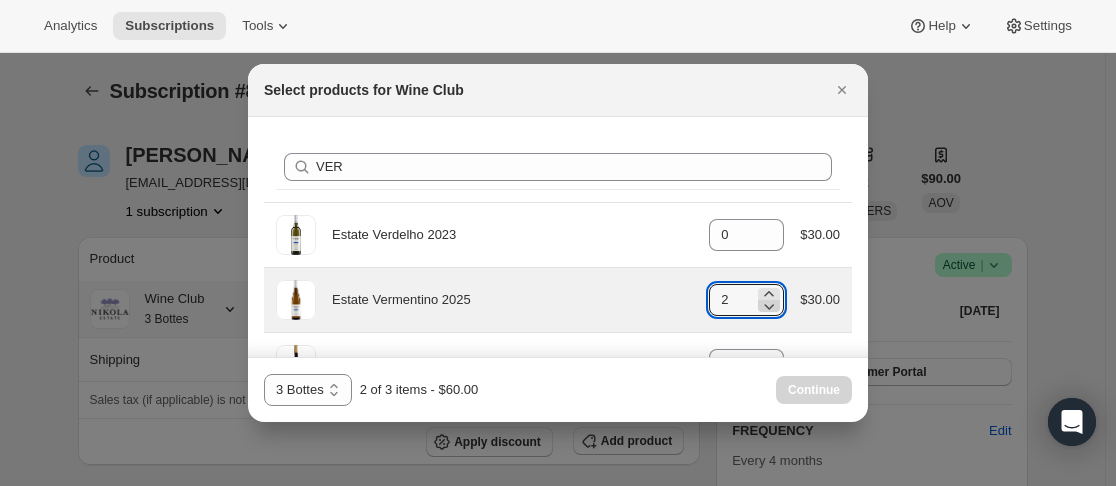click 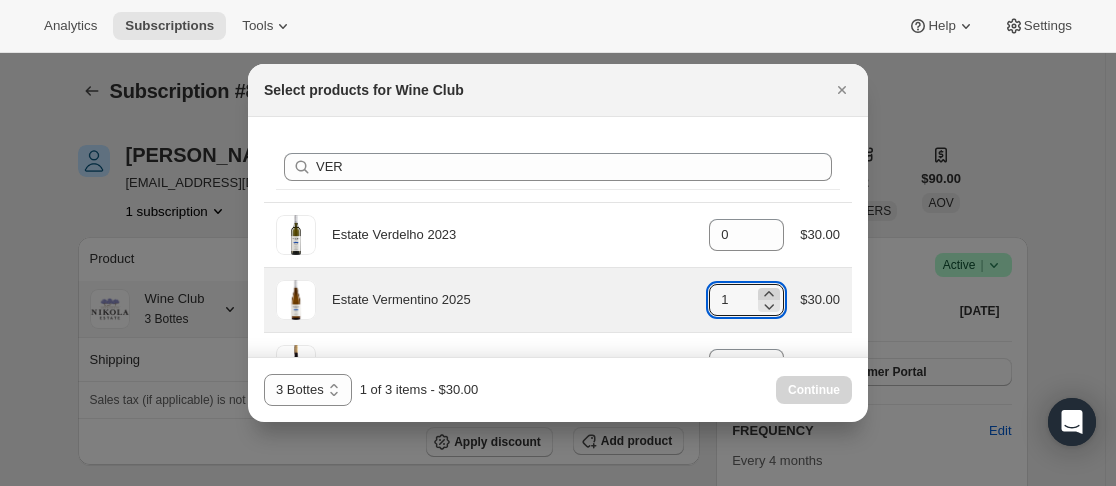 click 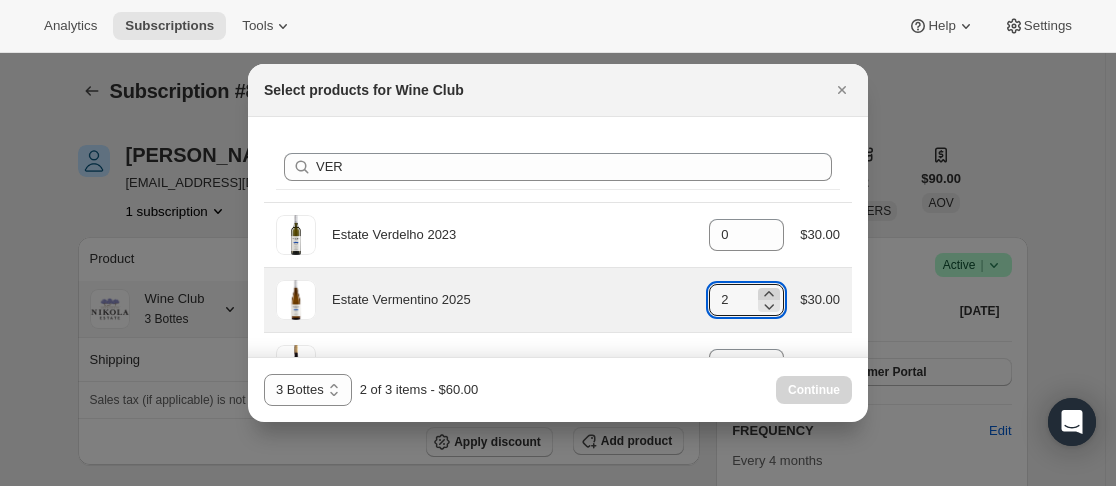 click 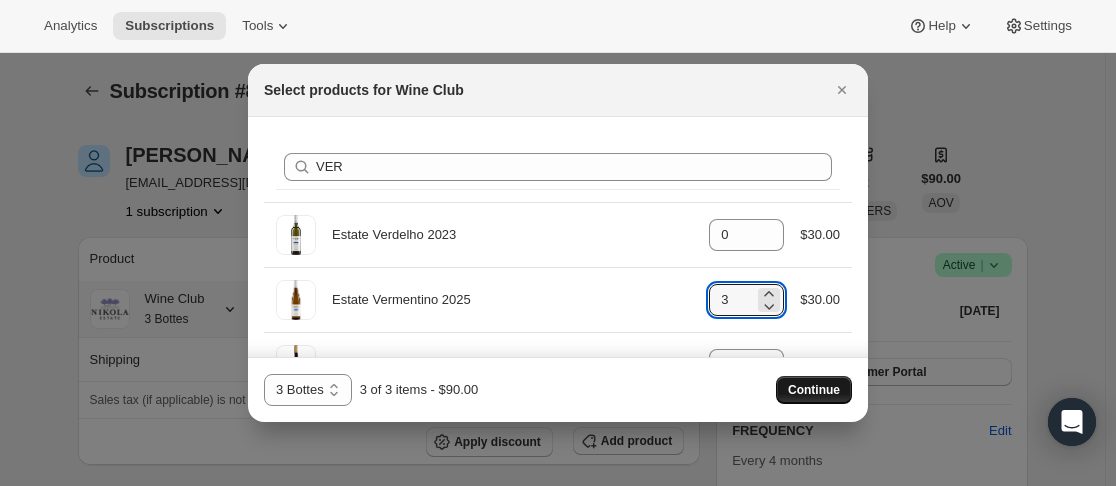 click on "Continue" at bounding box center (814, 390) 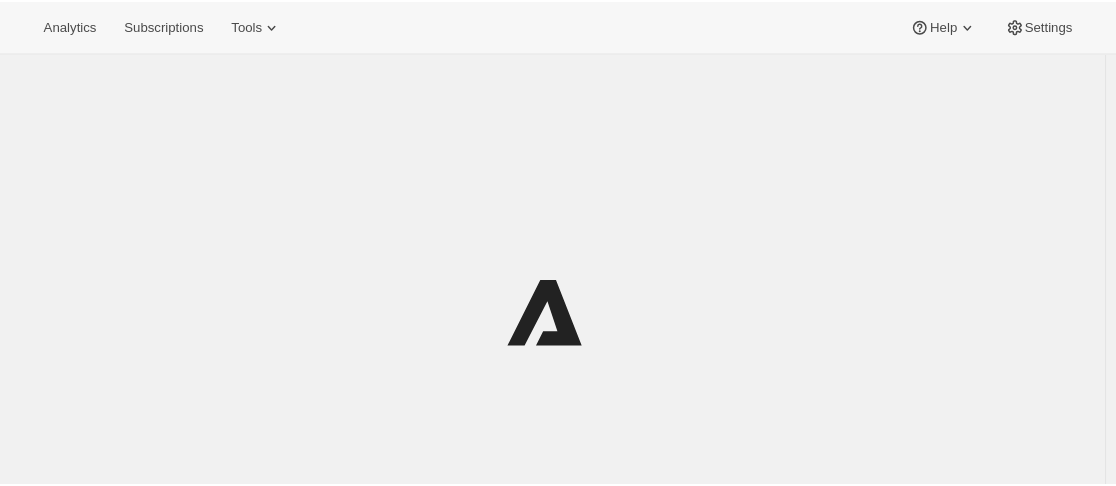 scroll, scrollTop: 0, scrollLeft: 0, axis: both 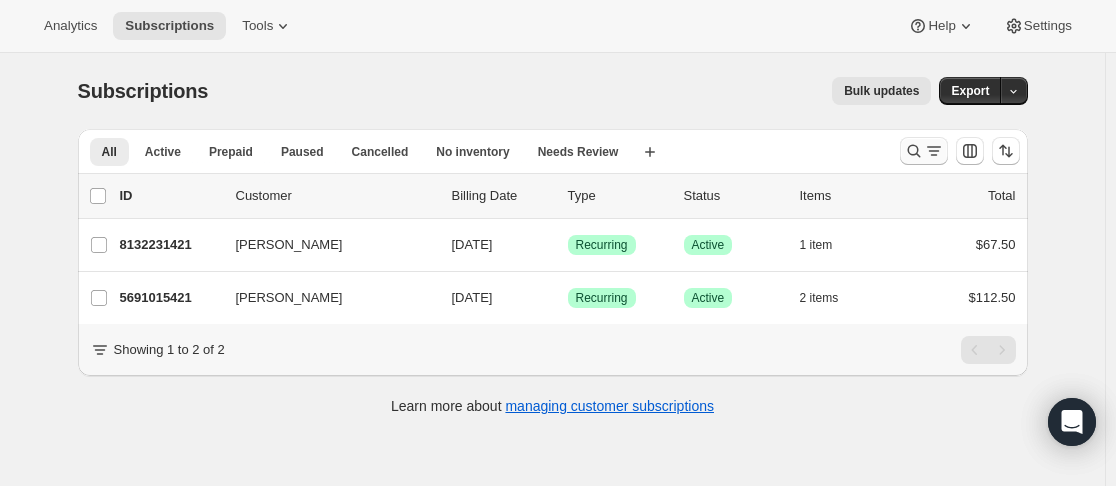 click 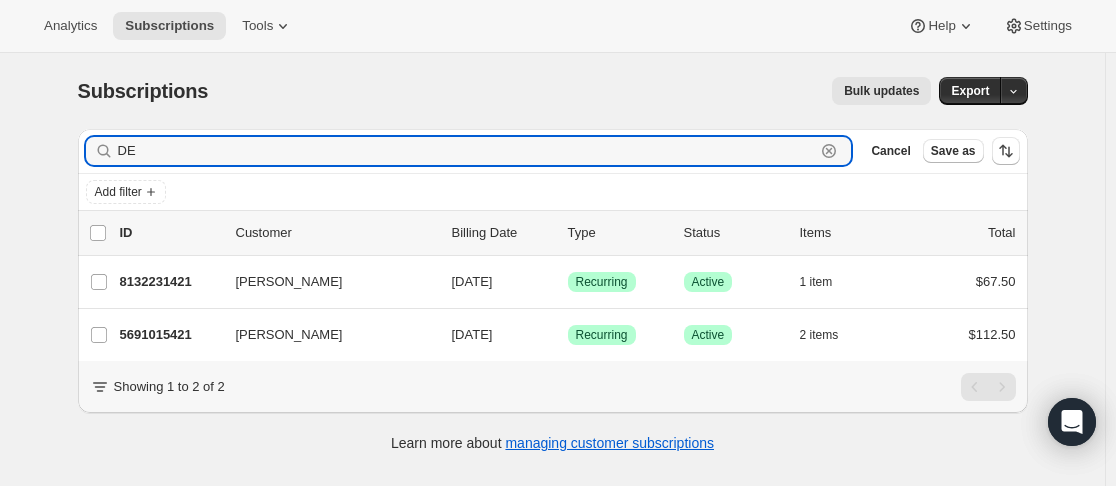 type on "D" 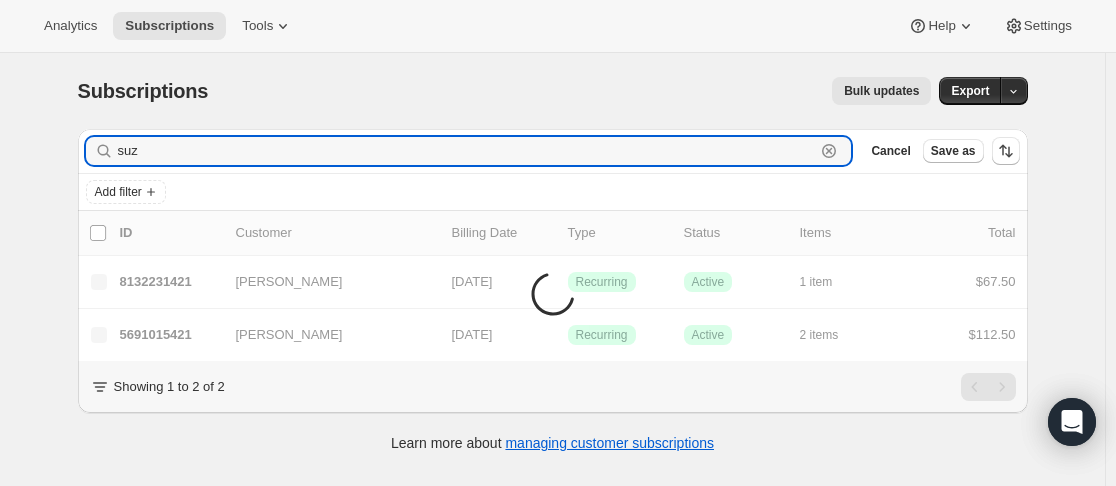 type on "suz" 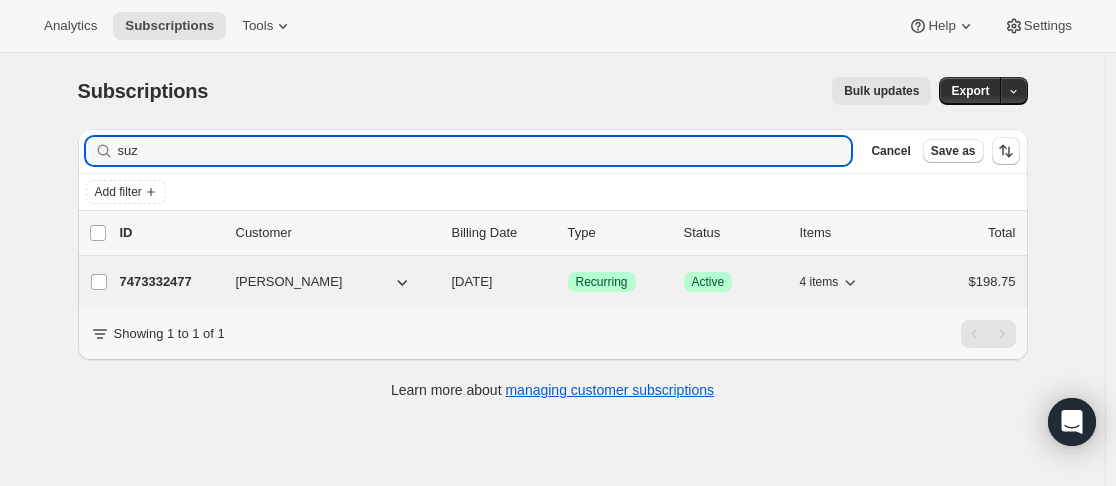 click on "7473332477 Suzanne Brown 08/06/2025 Success Recurring Success Active 4   items $198.75" at bounding box center [568, 282] 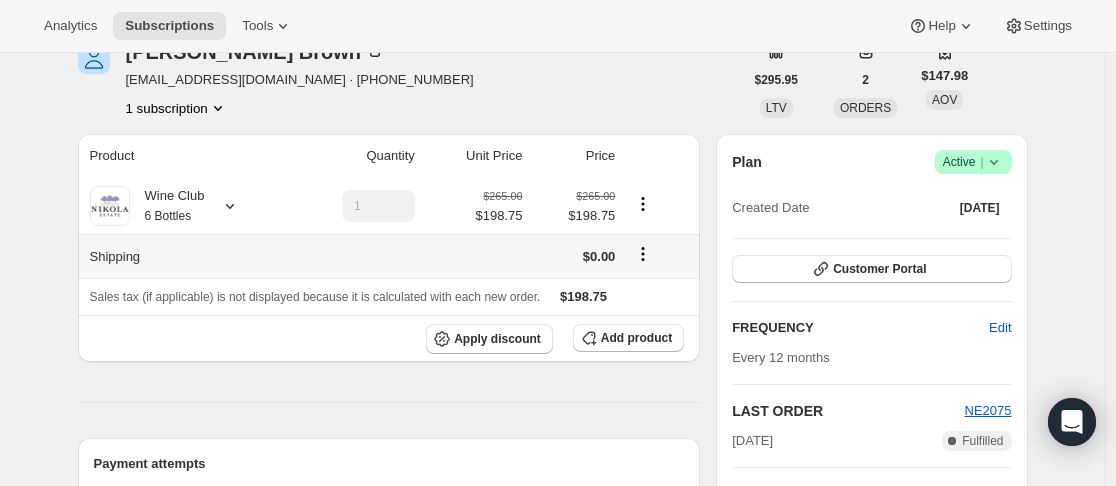 scroll, scrollTop: 0, scrollLeft: 0, axis: both 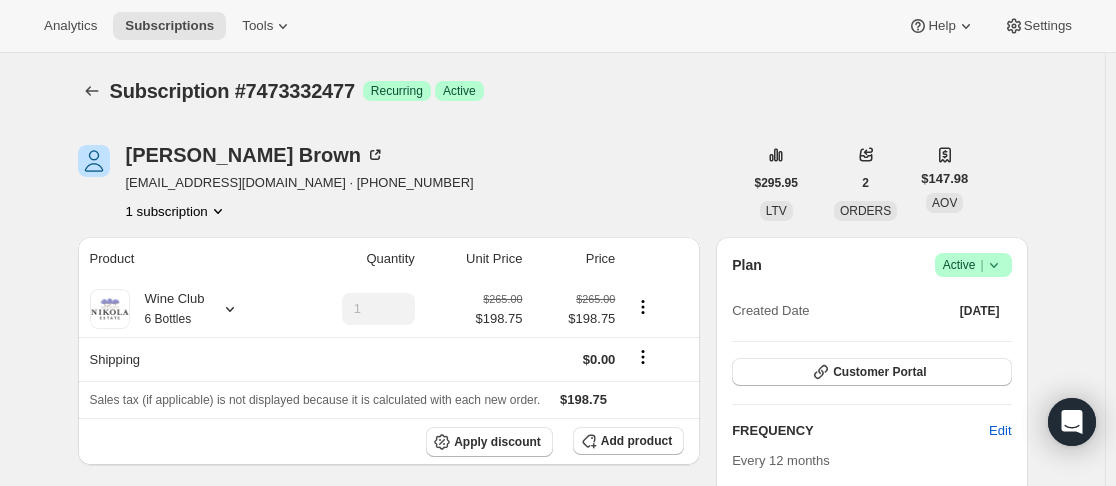 click 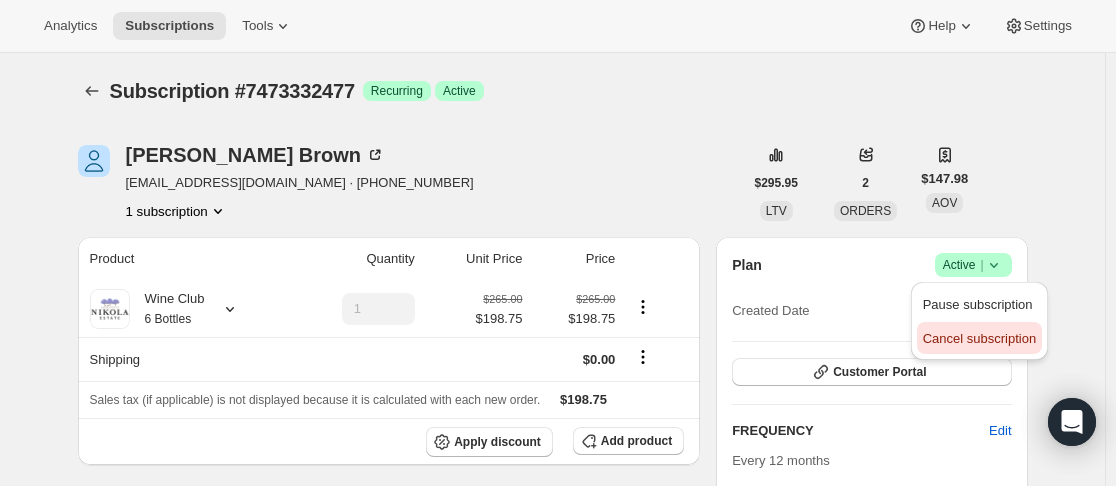 click on "Cancel subscription" at bounding box center (979, 338) 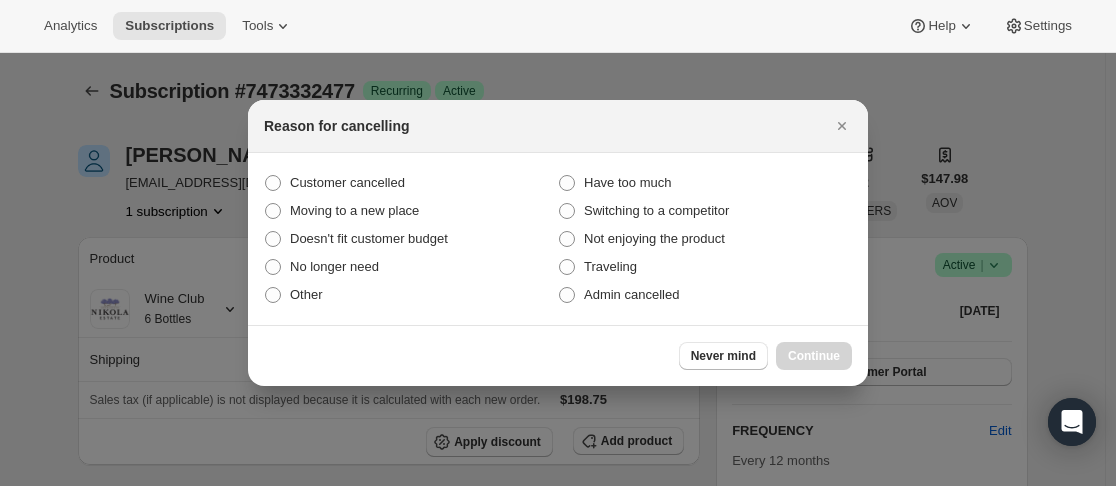 drag, startPoint x: 591, startPoint y: 269, endPoint x: 810, endPoint y: 332, distance: 227.88155 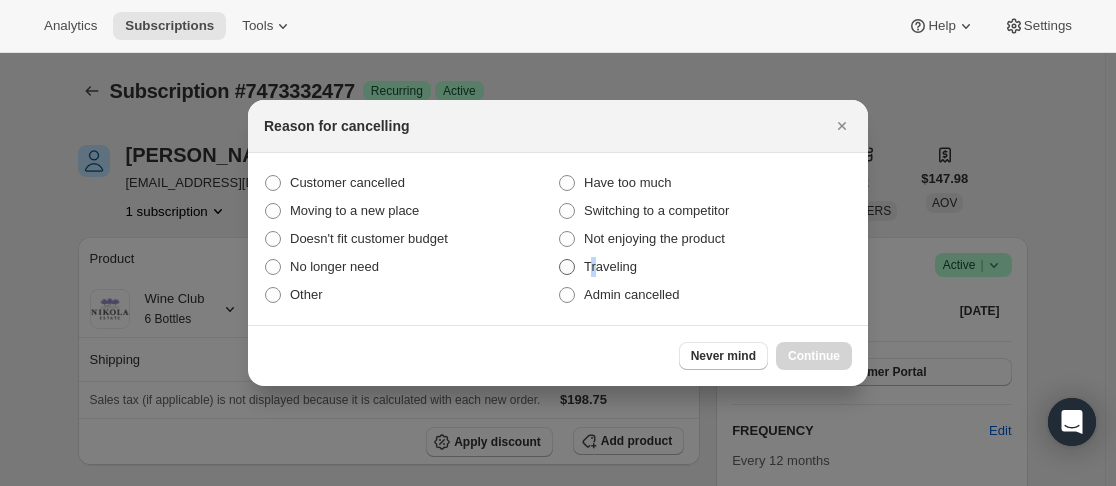 click on "Traveling" at bounding box center [610, 266] 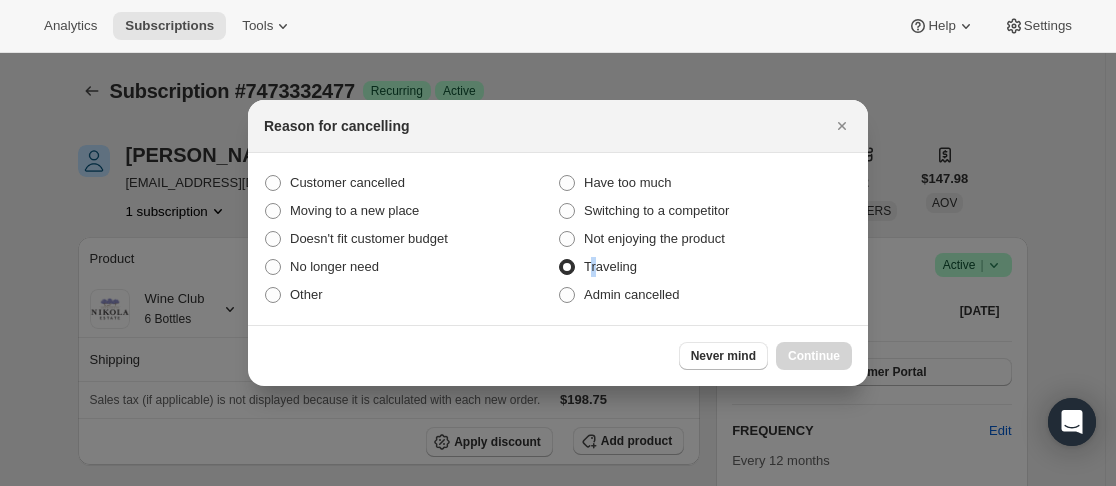 radio on "true" 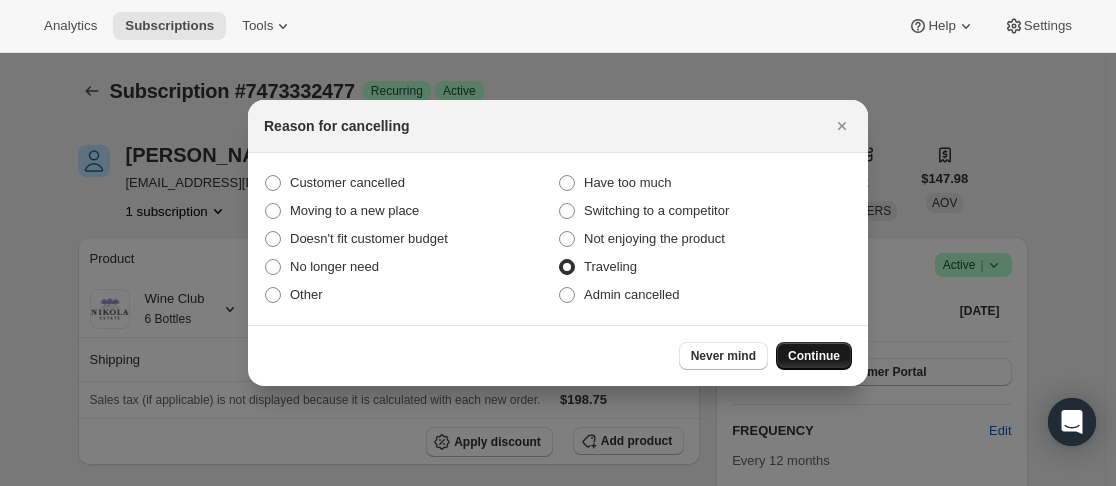 click on "Continue" at bounding box center [814, 356] 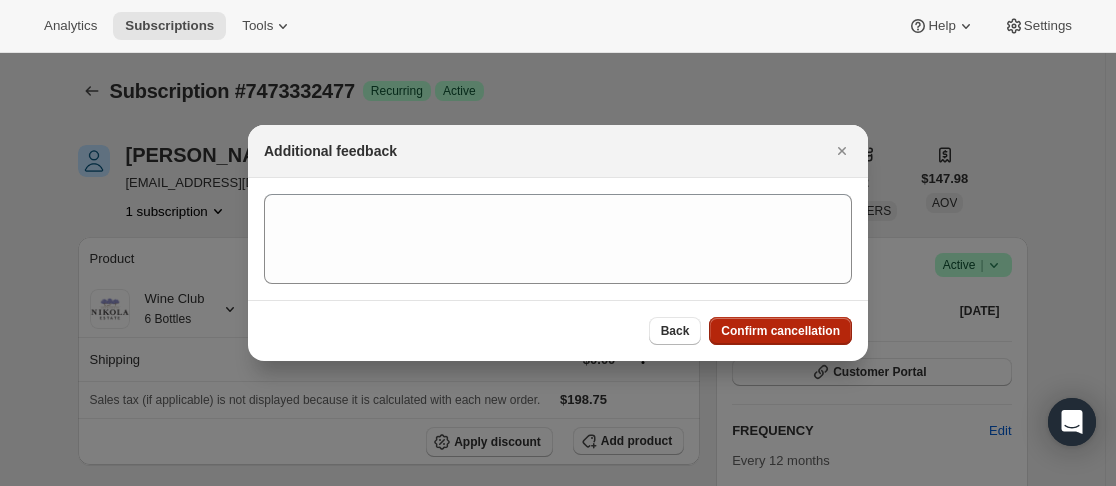 click on "Confirm cancellation" at bounding box center (780, 331) 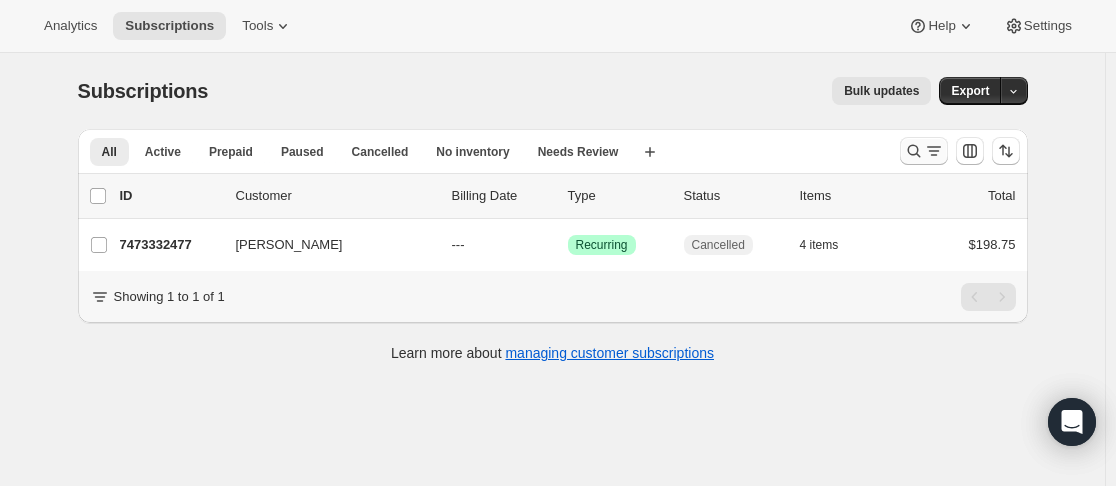 click 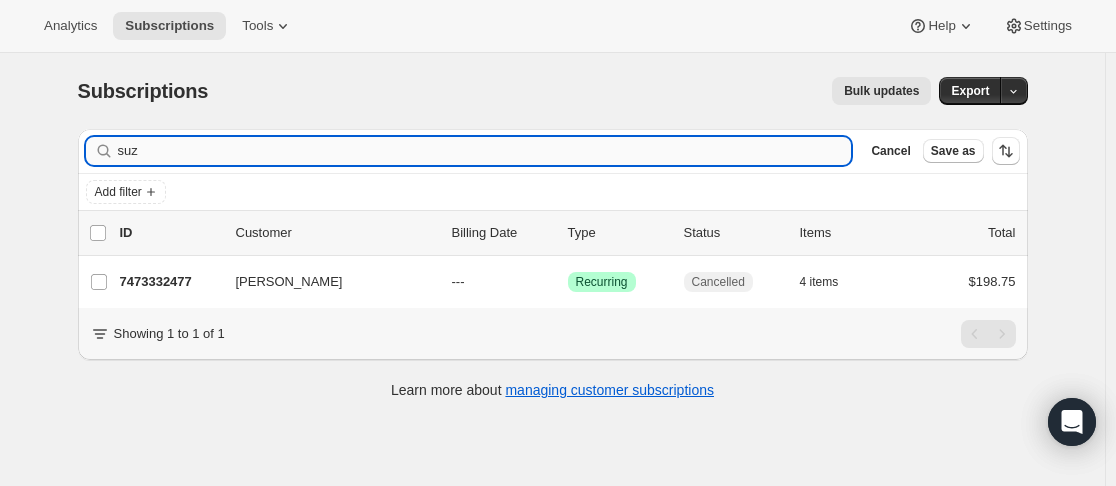 click on "suz" at bounding box center [485, 151] 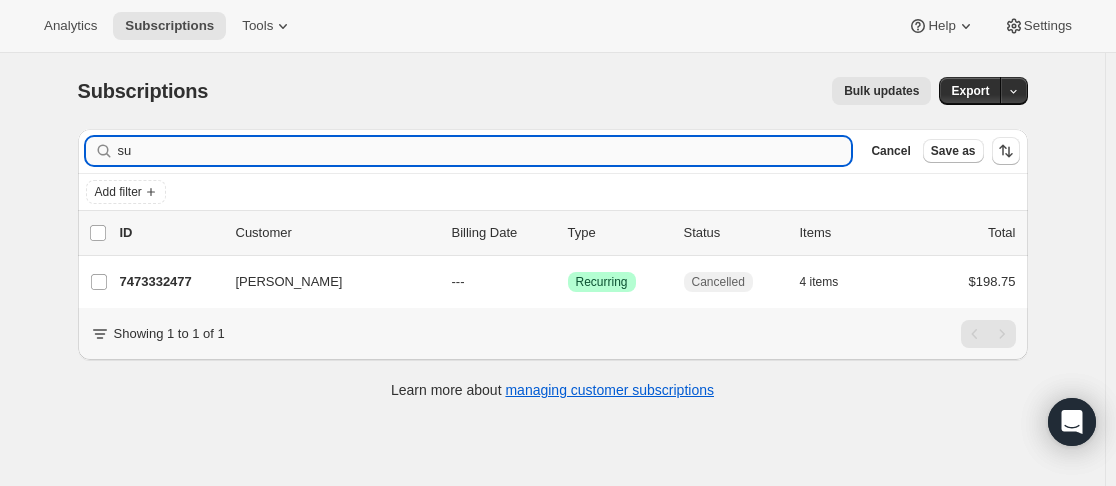 type on "s" 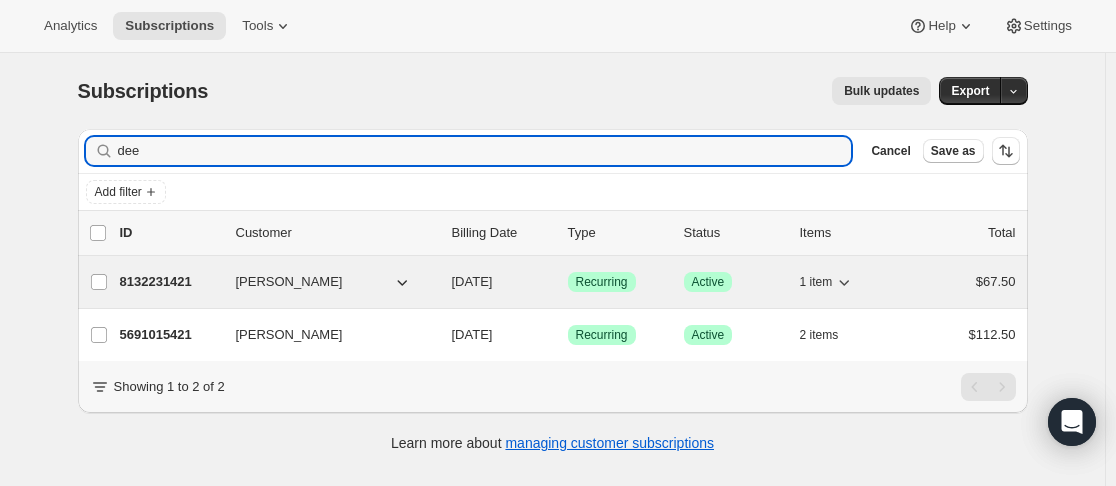 type on "dee" 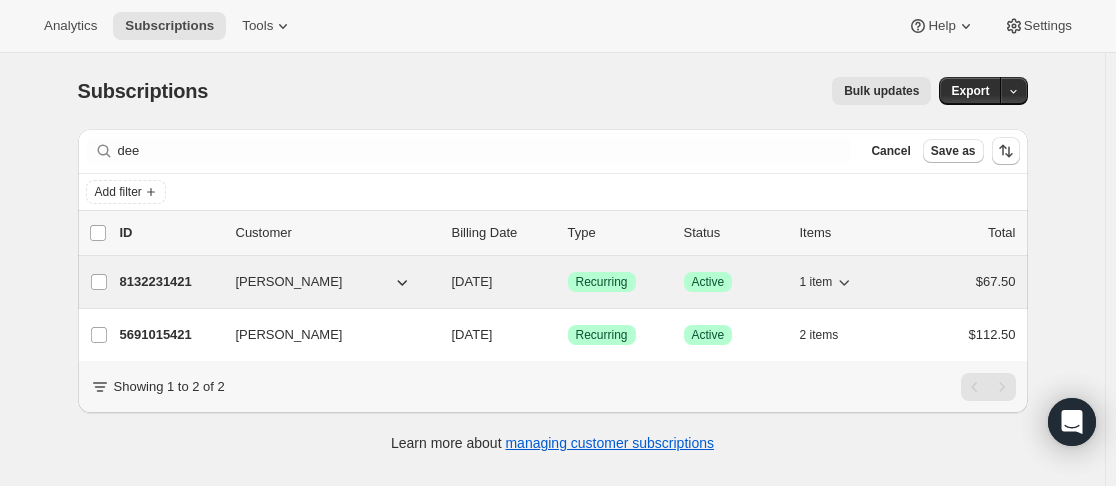 click on "8132231421 Dee McLaughlin 11/15/2025 Success Recurring Success Active 1   item $67.50" at bounding box center [568, 282] 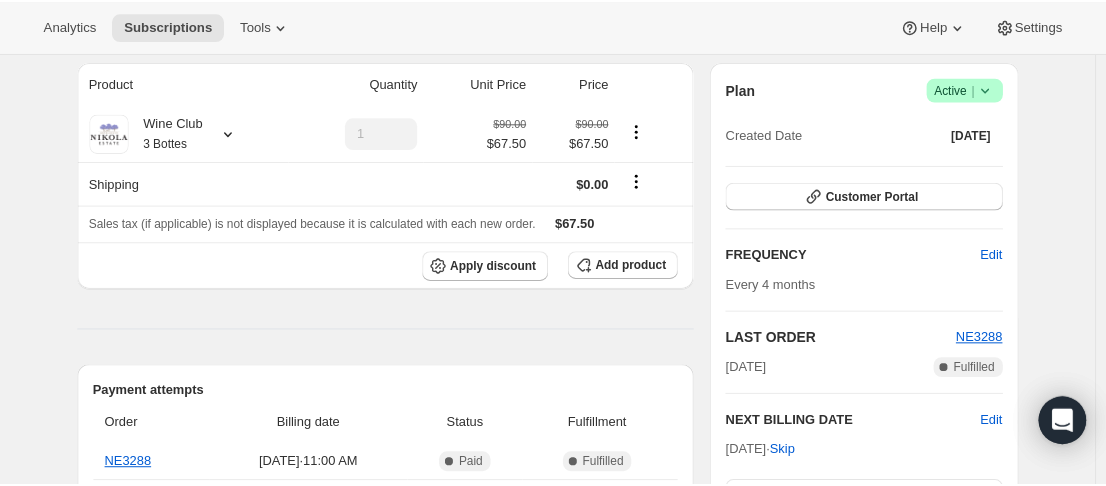 scroll, scrollTop: 0, scrollLeft: 0, axis: both 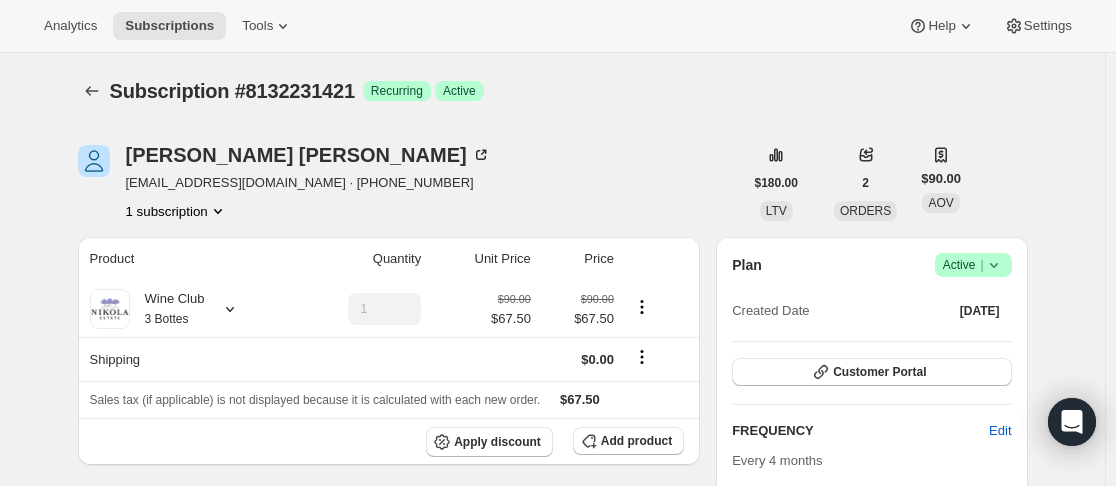 click 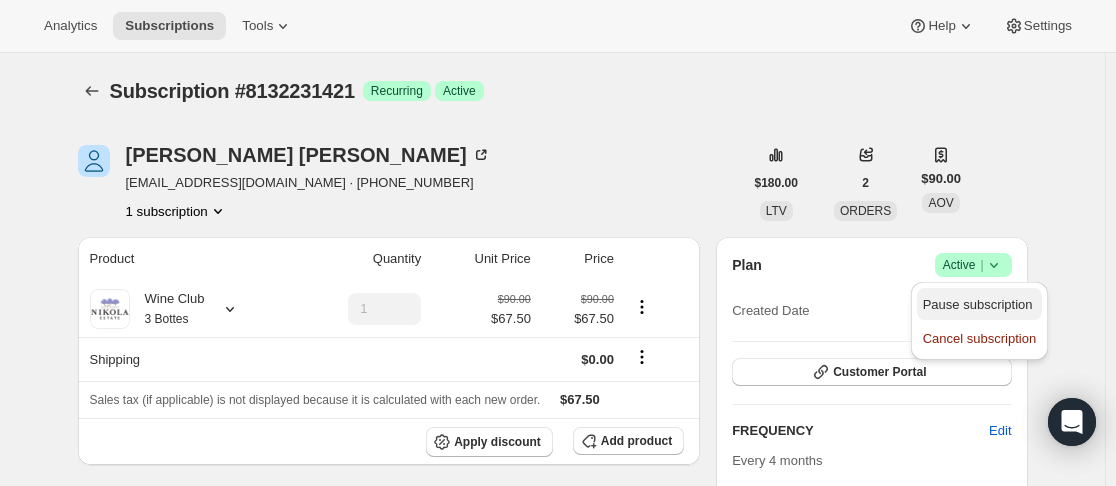 click on "Pause subscription" at bounding box center (978, 304) 